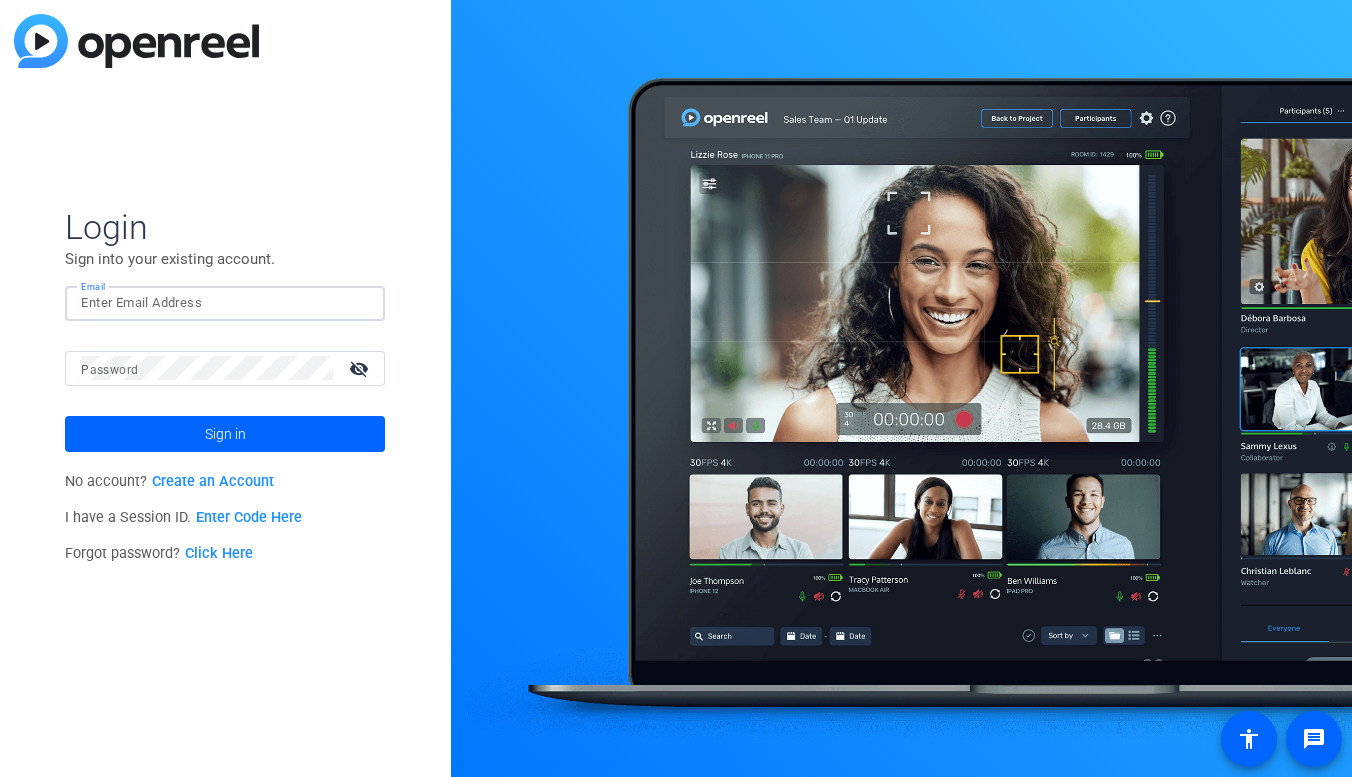 scroll, scrollTop: 0, scrollLeft: 0, axis: both 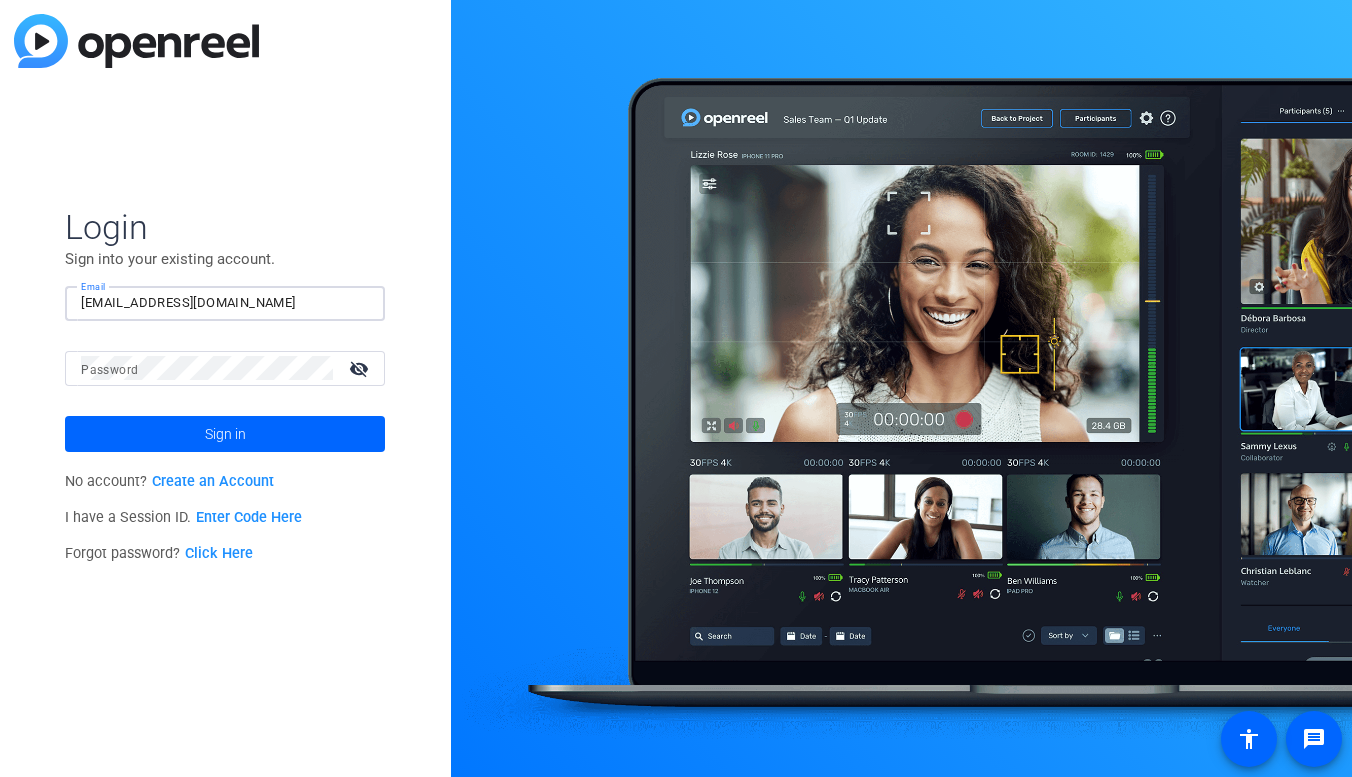 click on "Sign in" 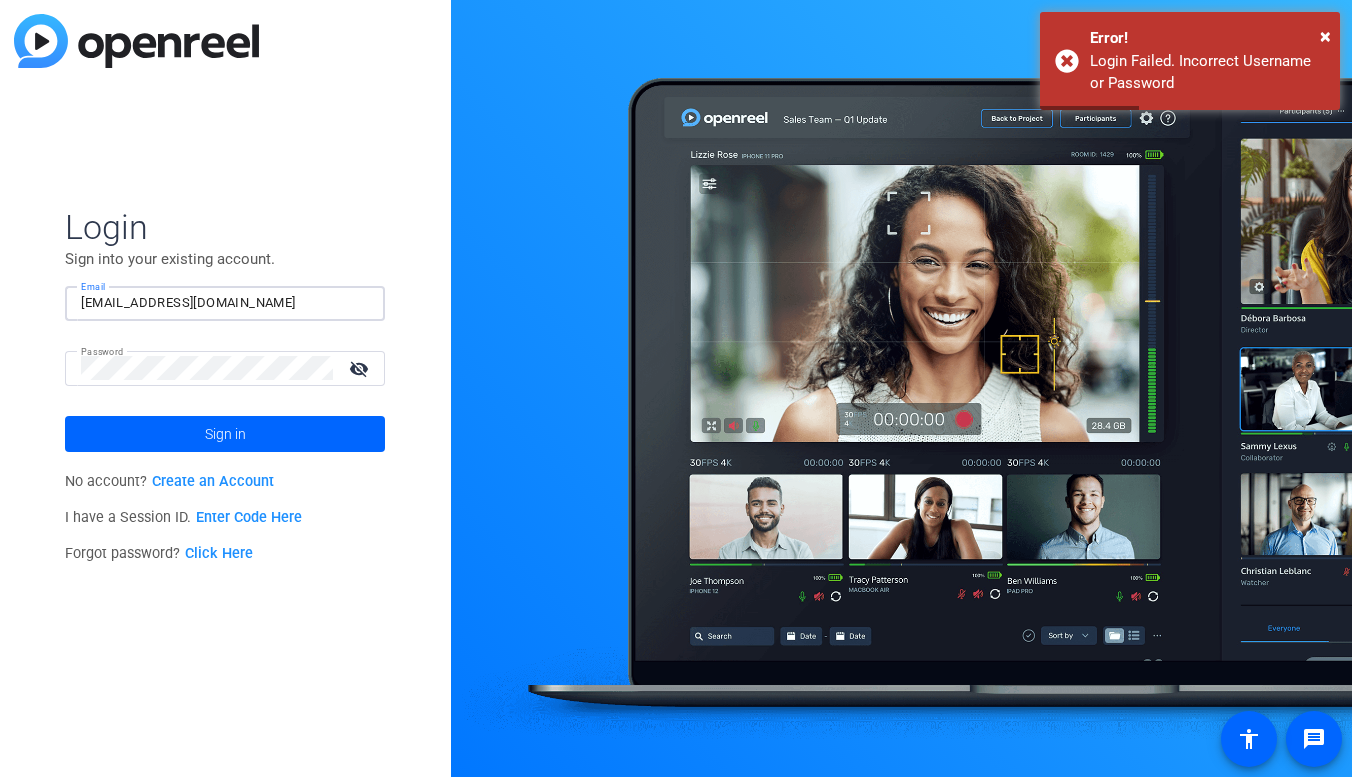 drag, startPoint x: 248, startPoint y: 309, endPoint x: 213, endPoint y: 308, distance: 35.014282 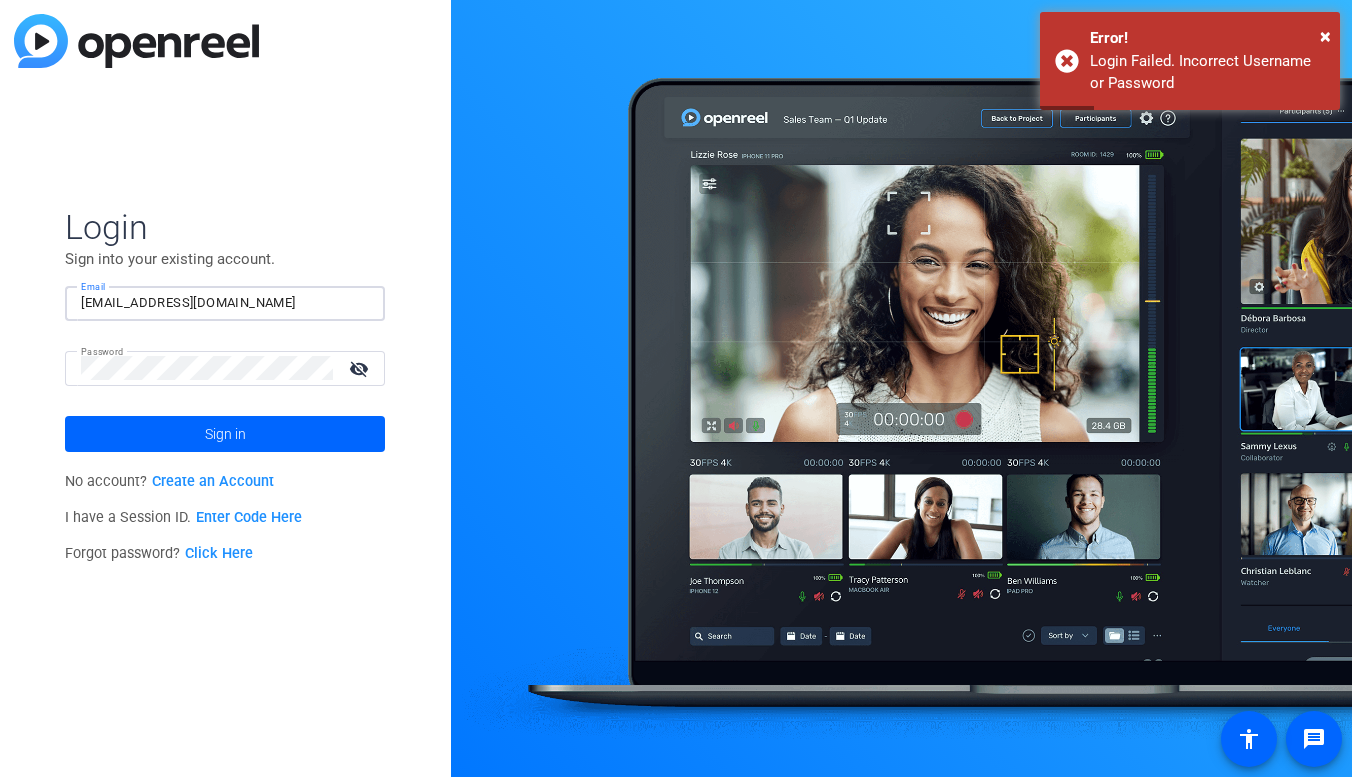 click on "visibility_off" 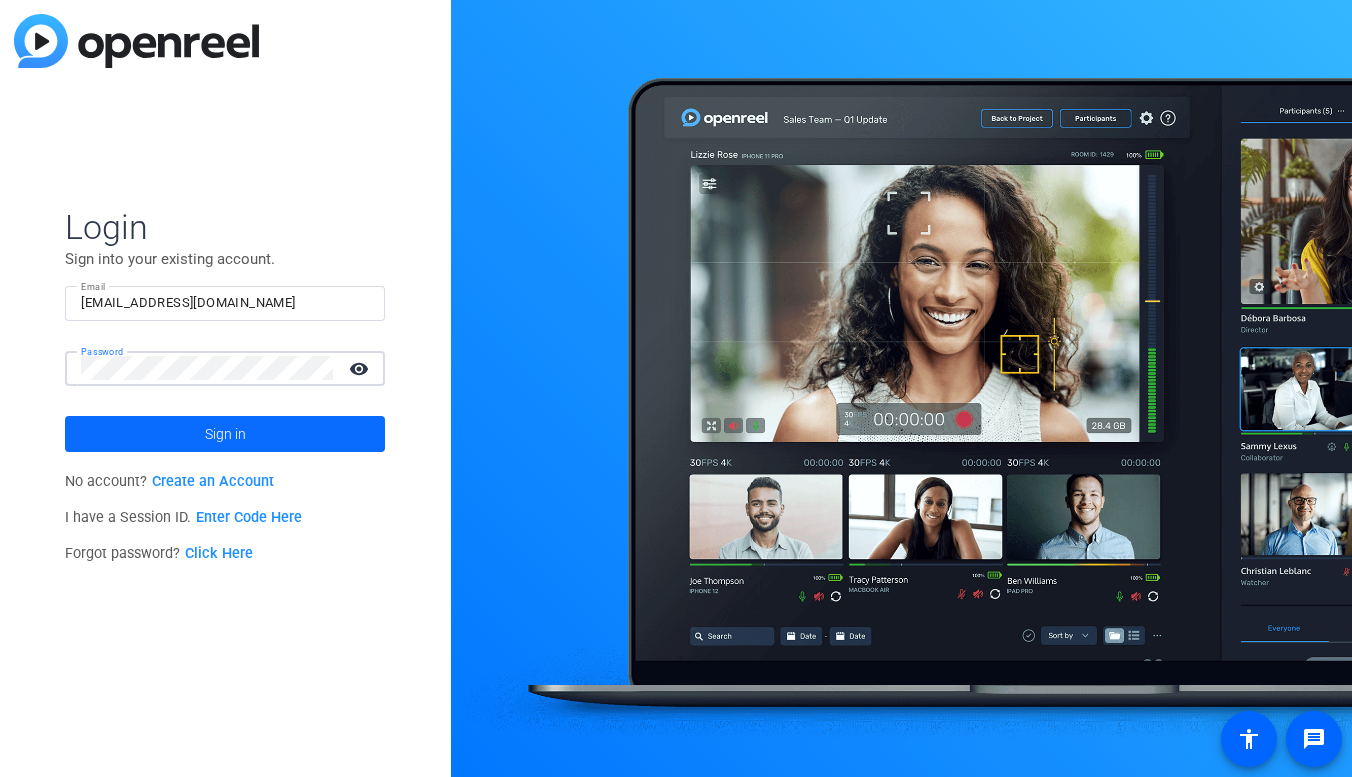 click 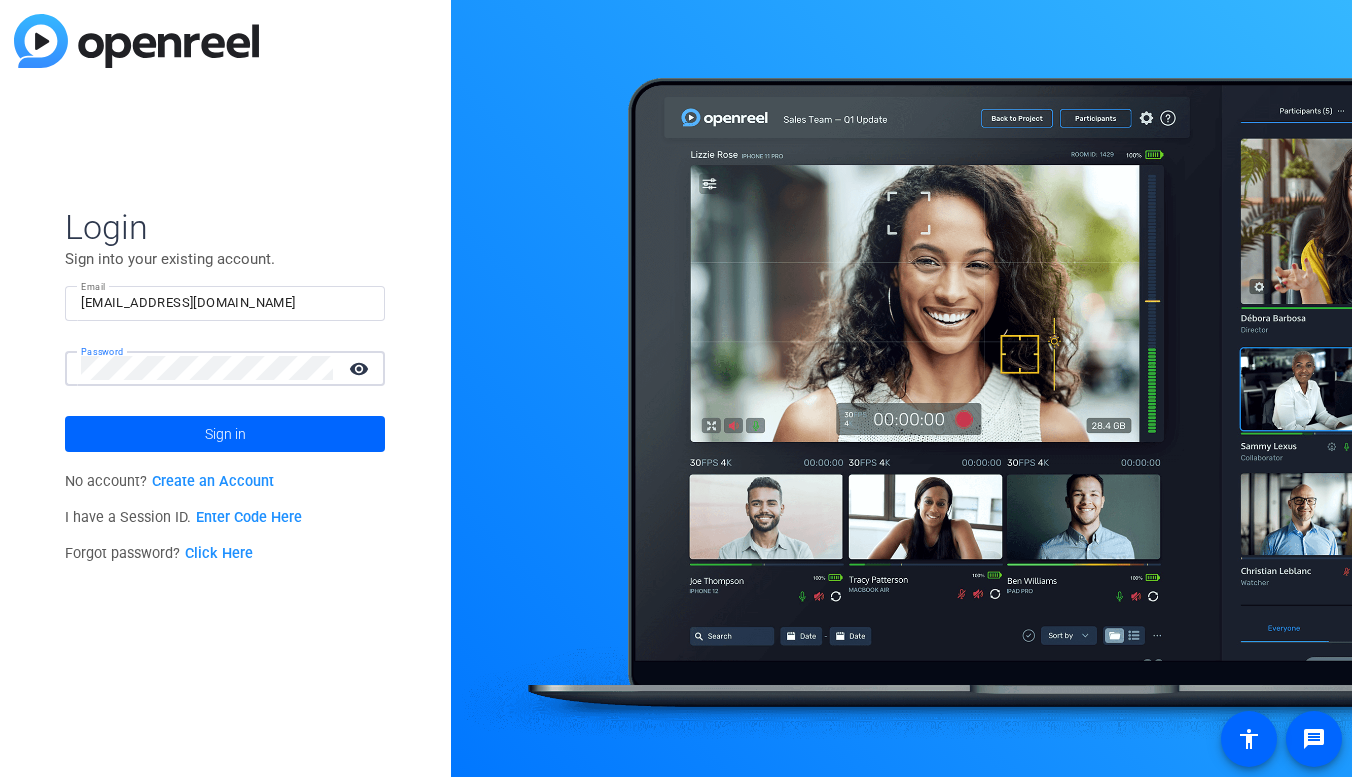 click on "Accessibility Screen-Reader Guide, Feedback, and Issue Reporting | New window
Login Sign into your existing account. Email [EMAIL_ADDRESS][DOMAIN_NAME] Password visibility Sign in No account?  Create an Account I have a Session ID.  Enter Code Here Forgot password?  Click Here message accessibility" at bounding box center (676, 388) 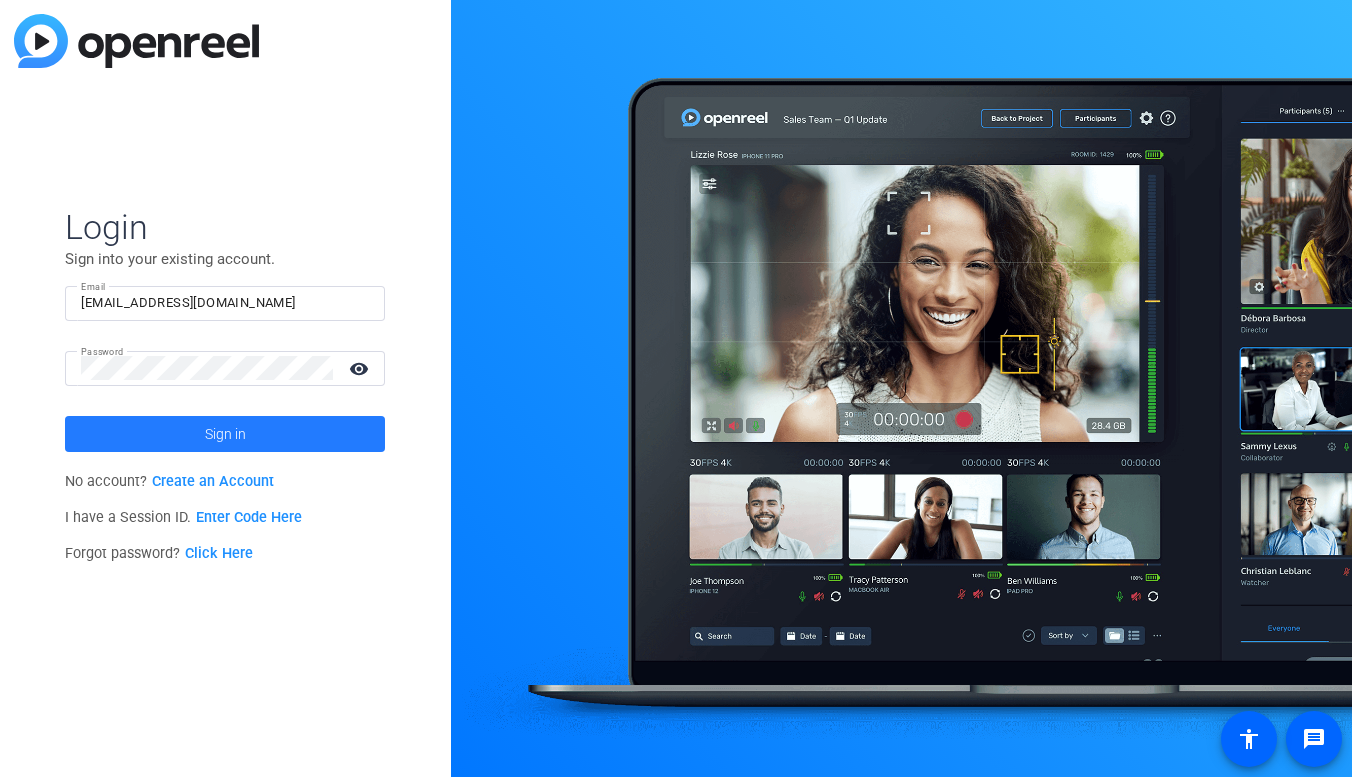 click 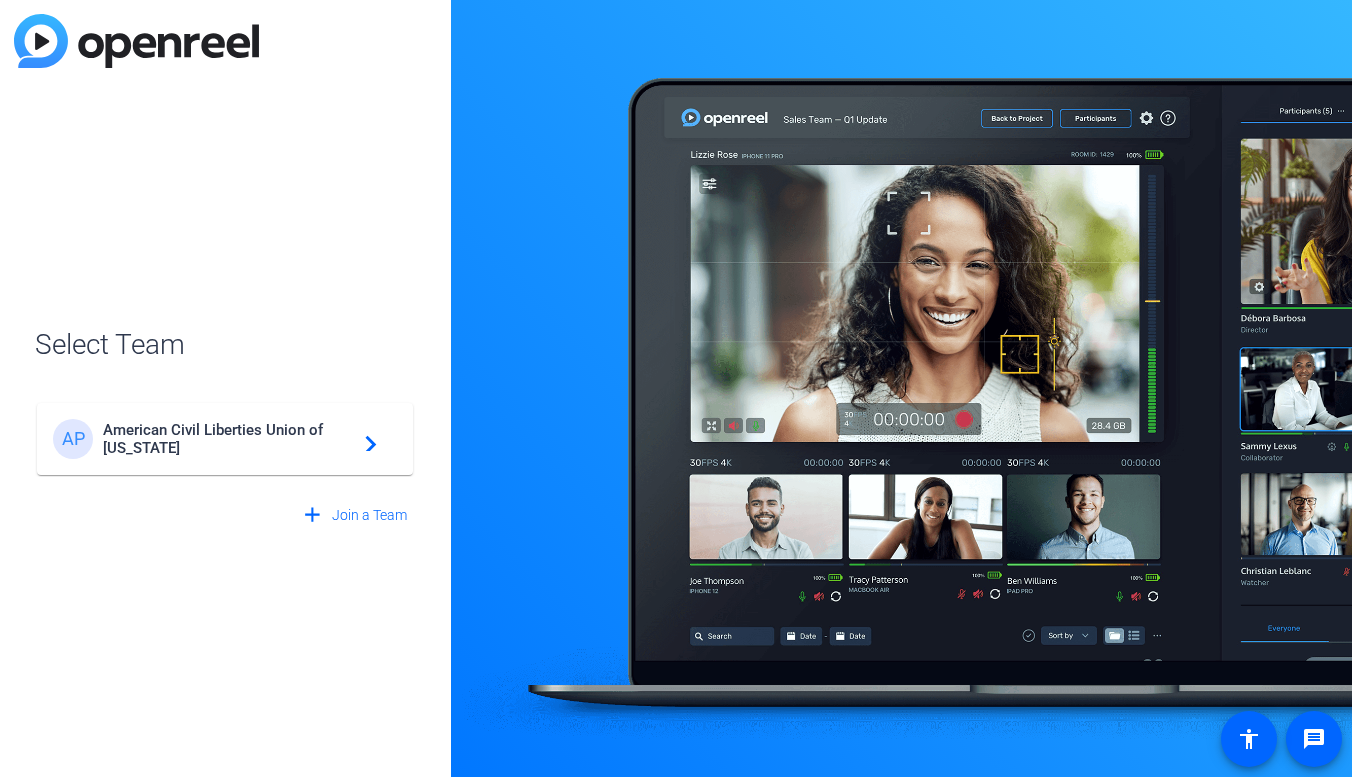 click on "American Civil Liberties Union of [US_STATE]" 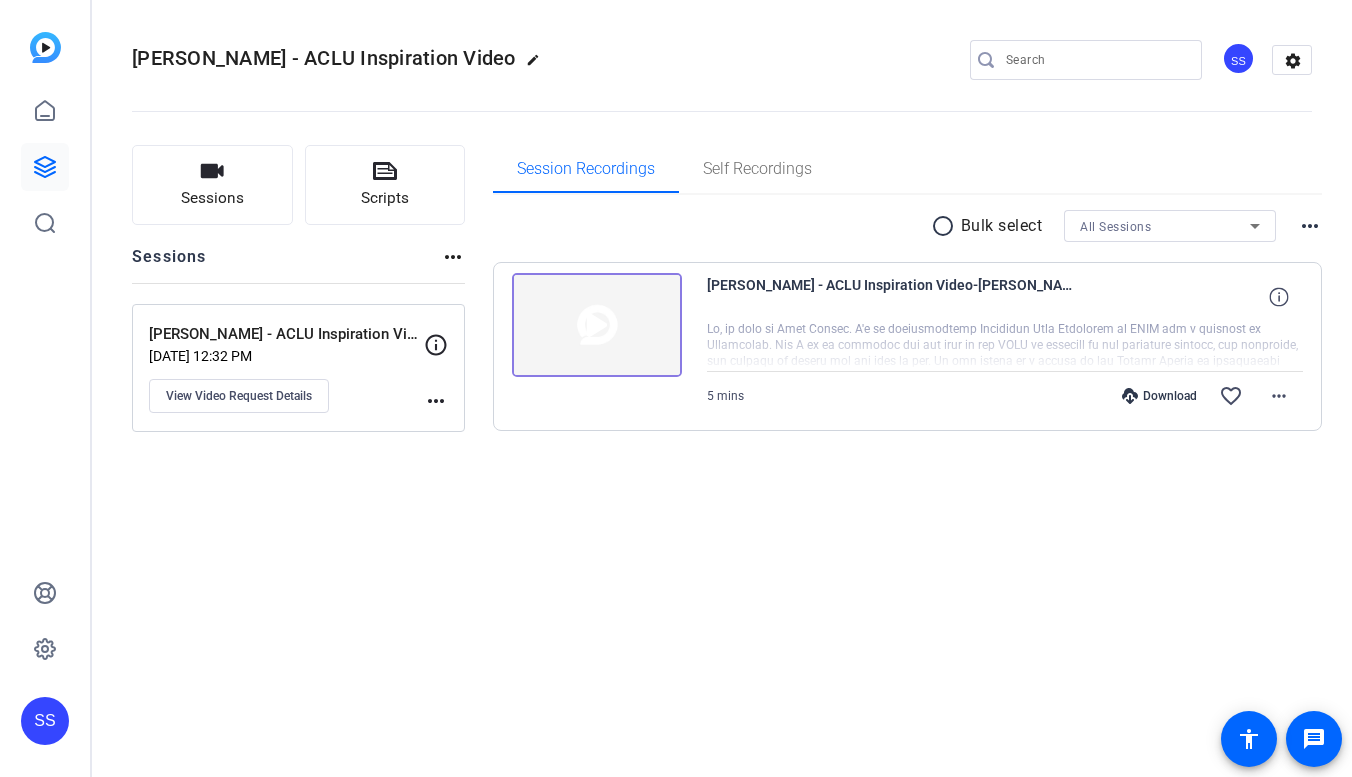 scroll, scrollTop: 0, scrollLeft: 0, axis: both 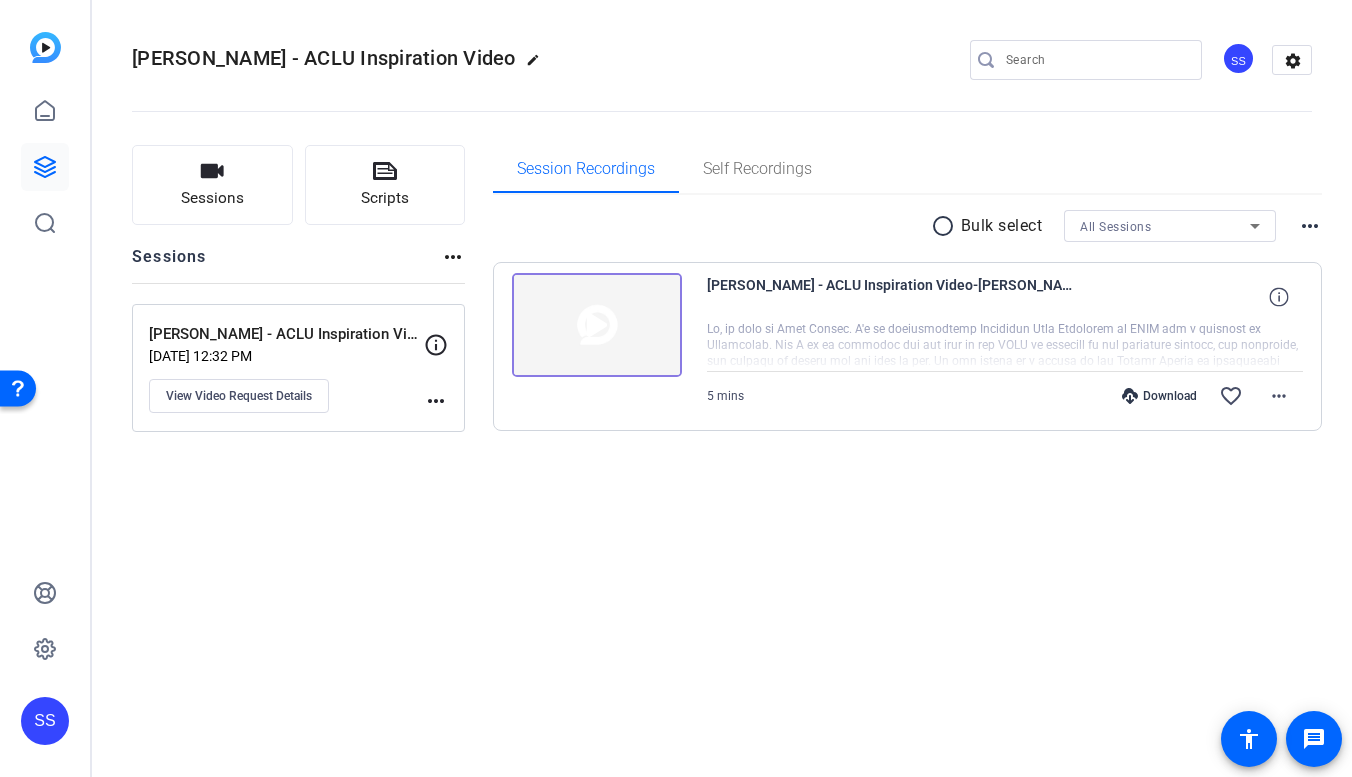 click on "Download" at bounding box center (1159, 396) 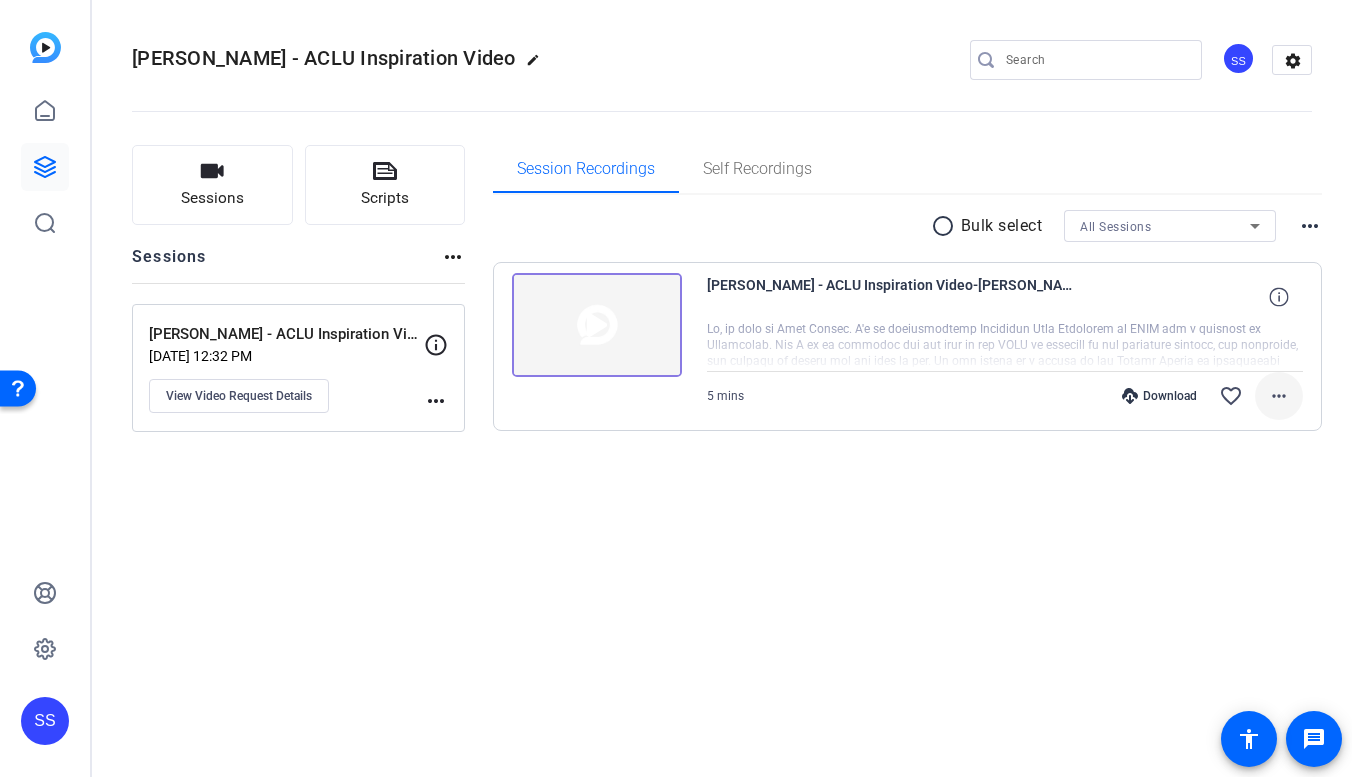 click on "more_horiz" at bounding box center (1279, 396) 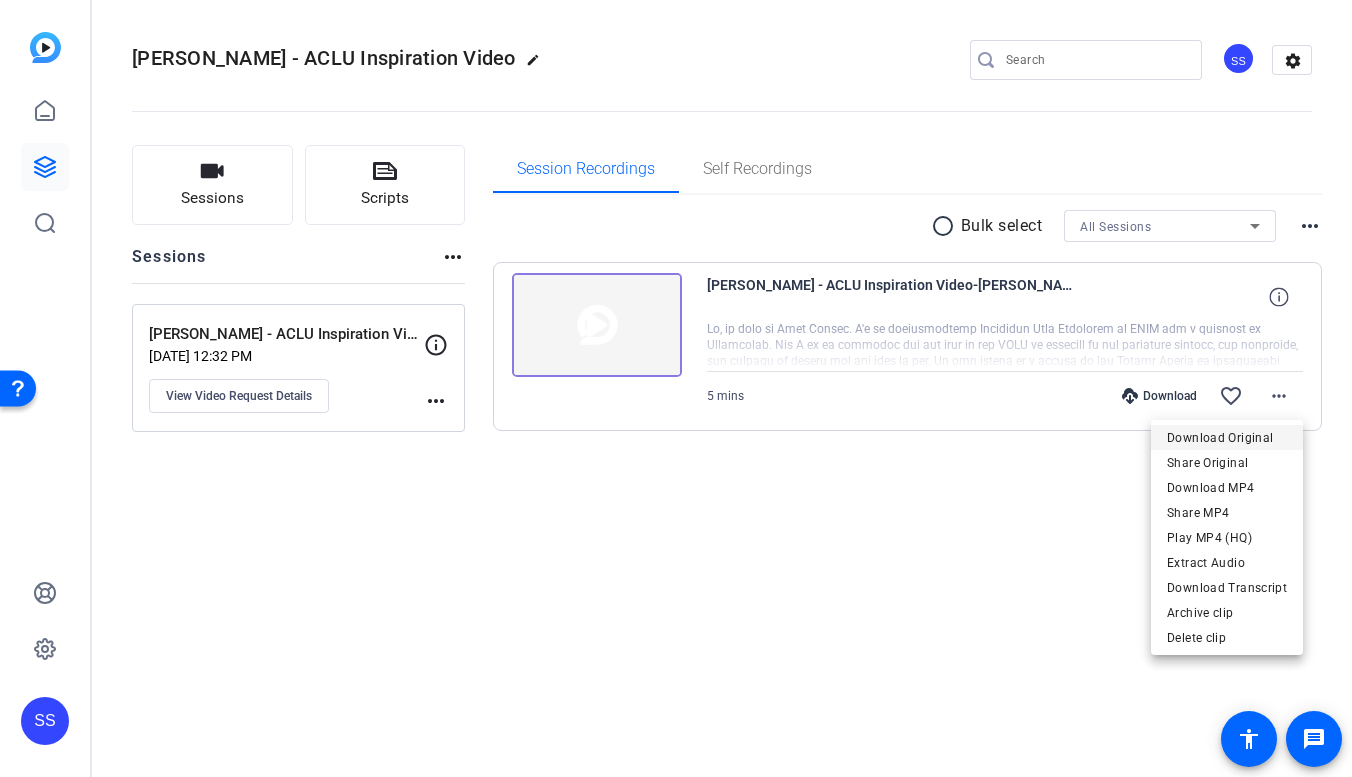 click on "Download Original" at bounding box center [1227, 438] 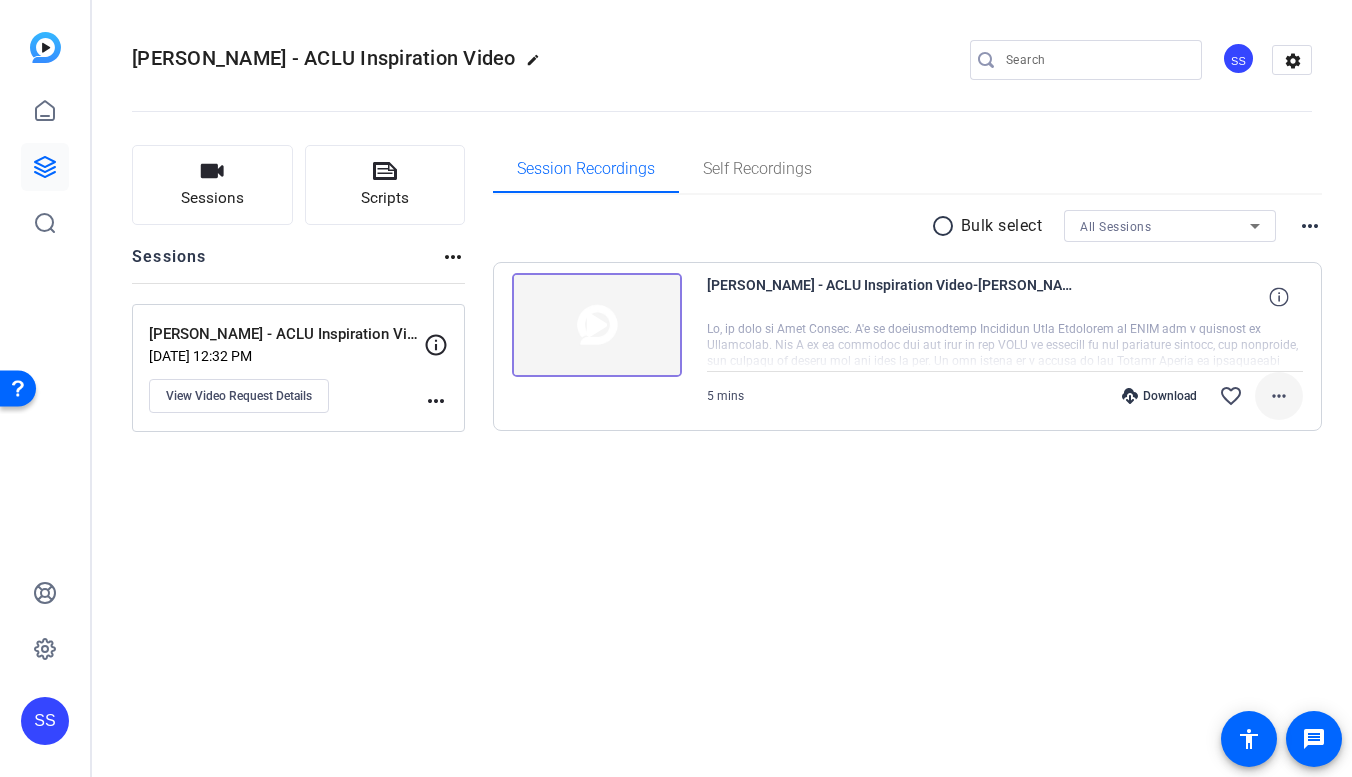 click on "more_horiz" at bounding box center (1279, 396) 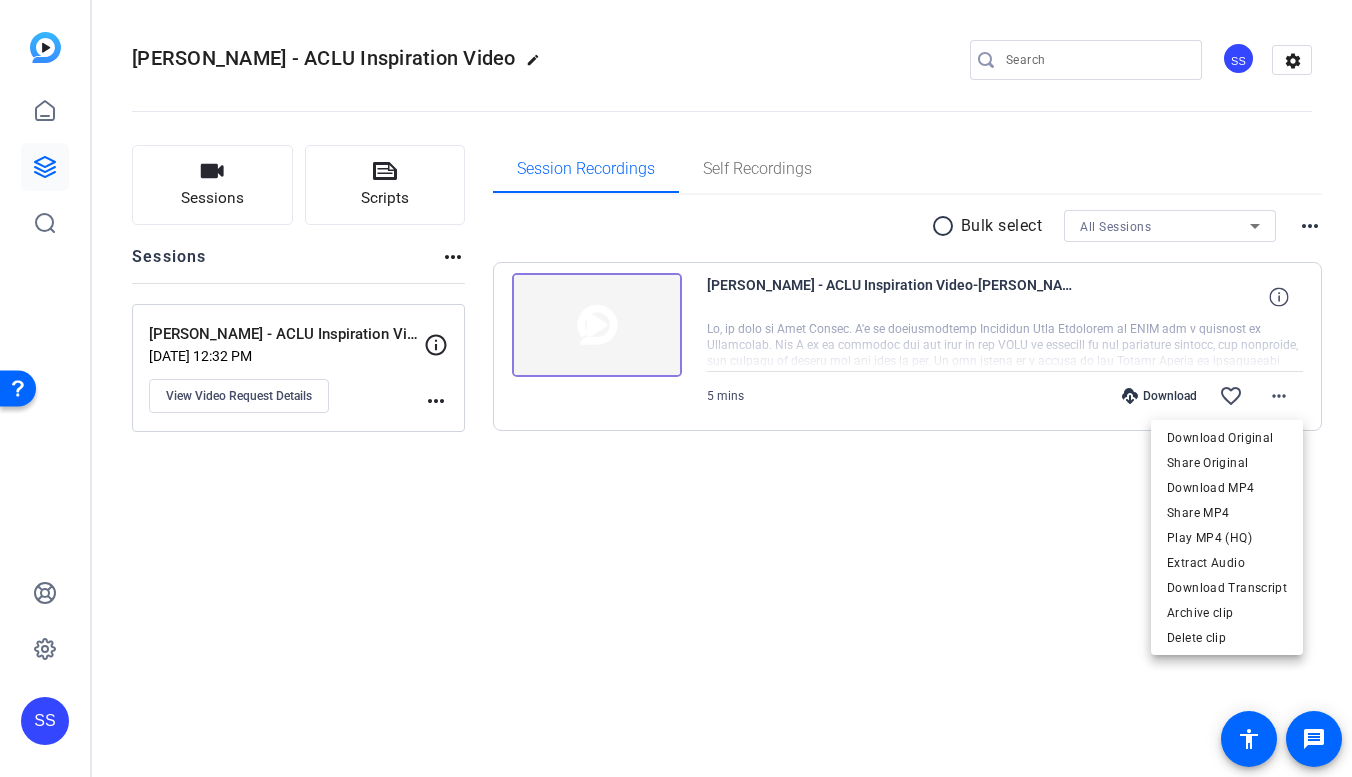 click at bounding box center (676, 388) 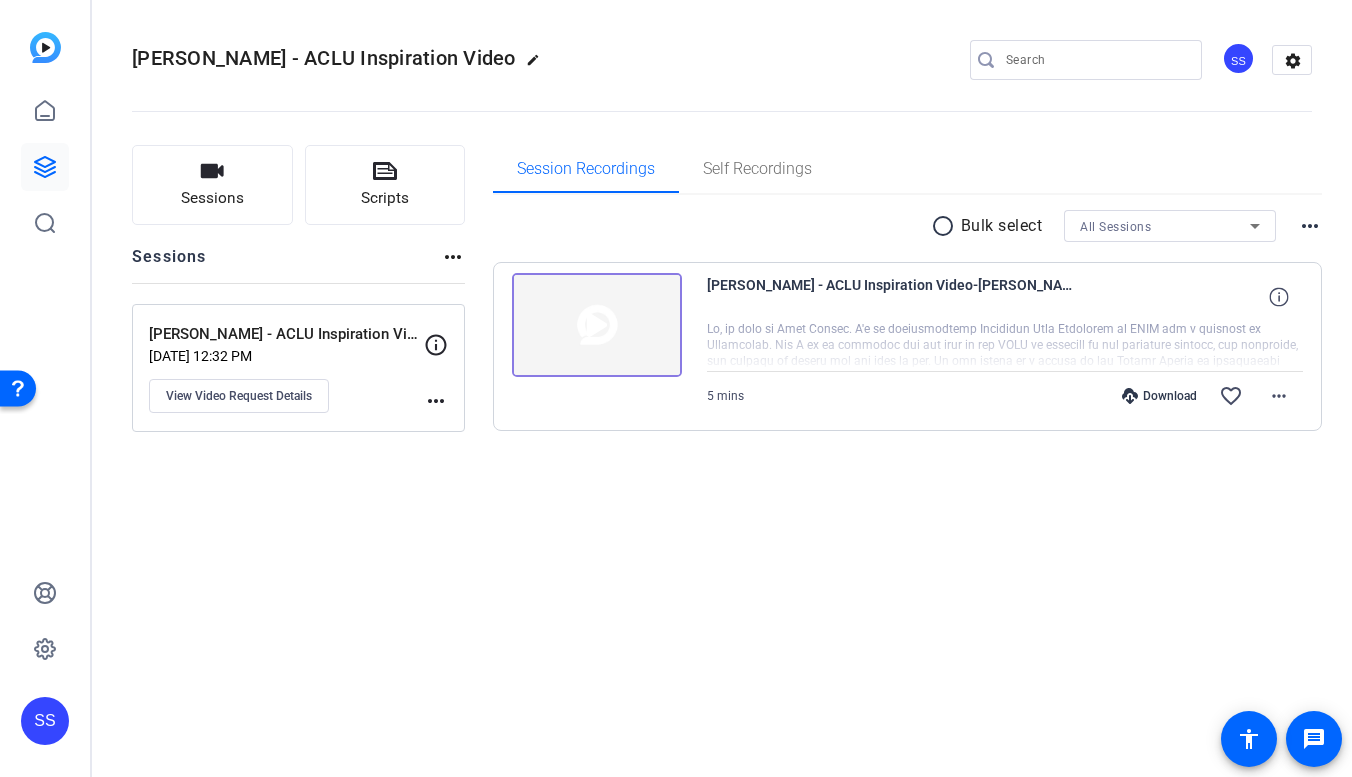 click at bounding box center [1005, 346] 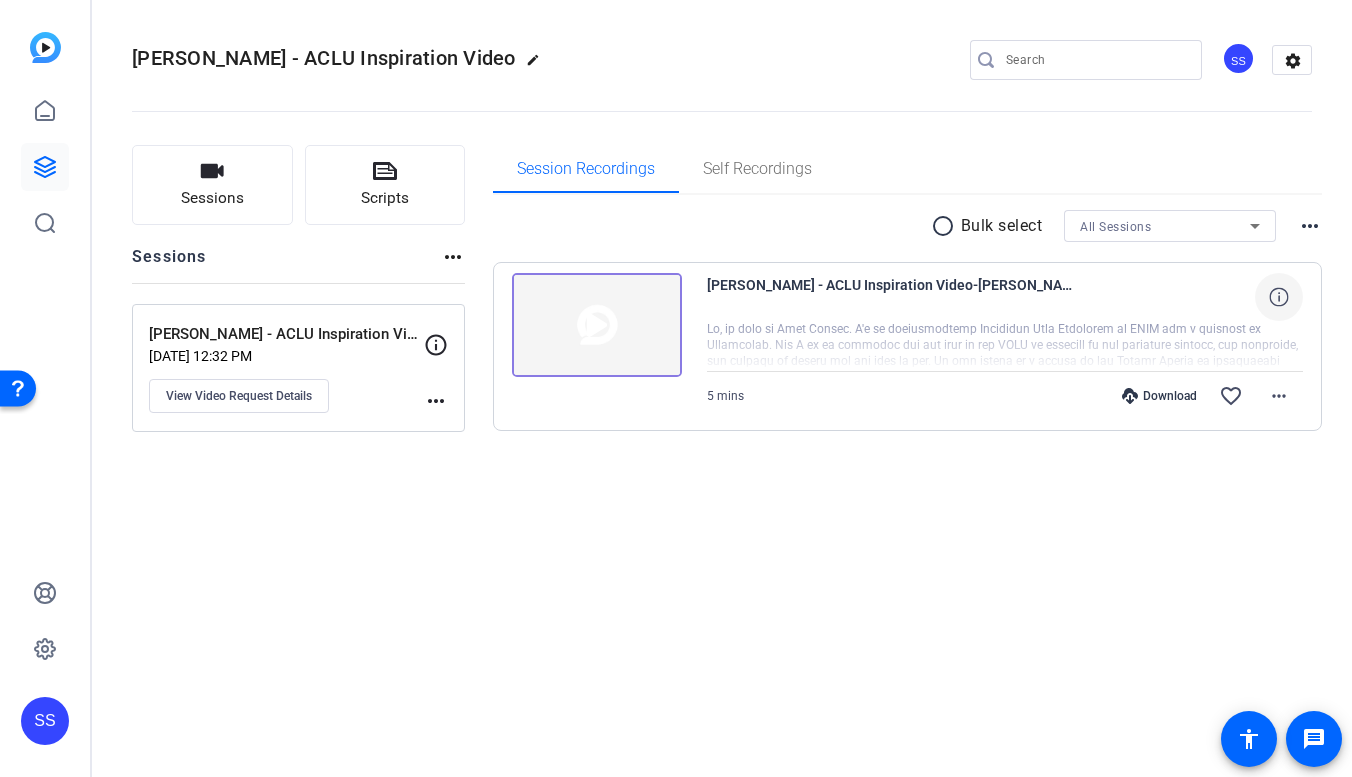 click at bounding box center (1279, 297) 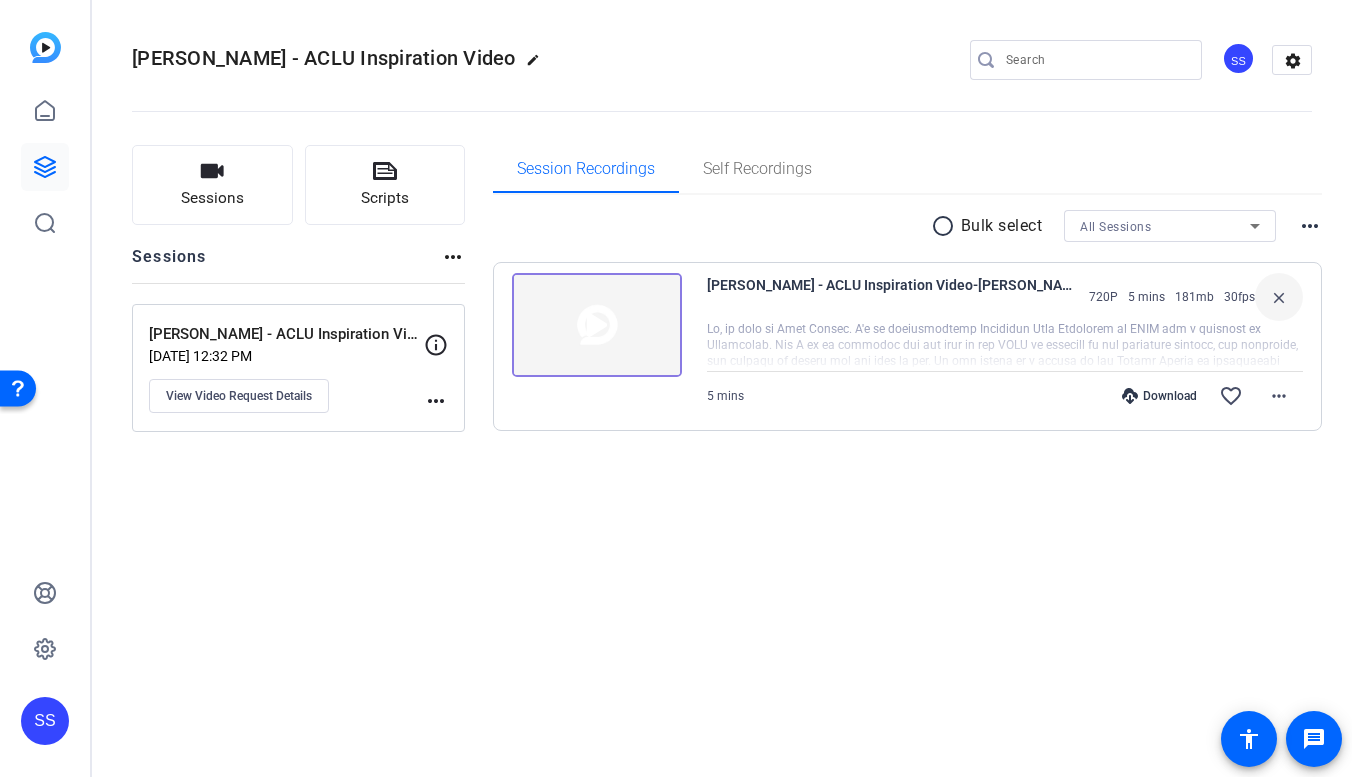 click at bounding box center [1005, 346] 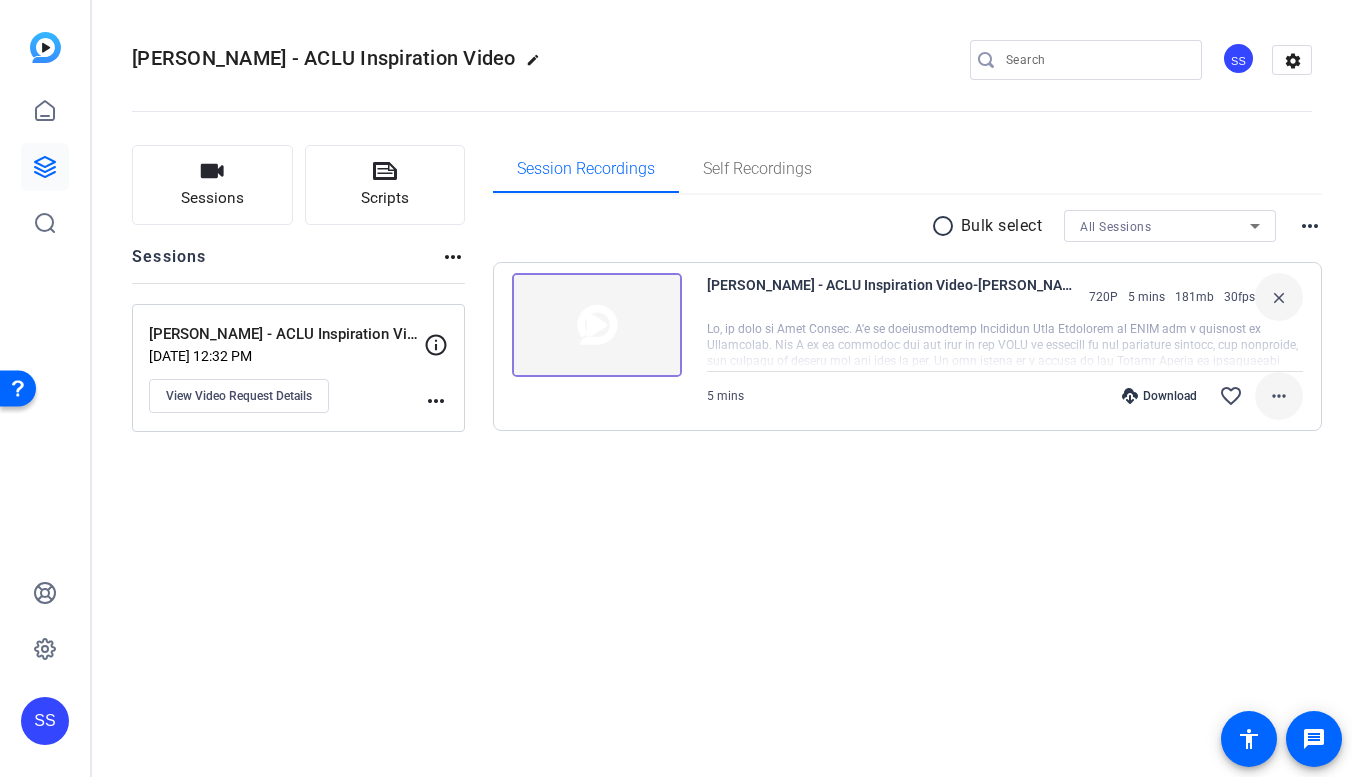 click on "more_horiz" at bounding box center (1279, 396) 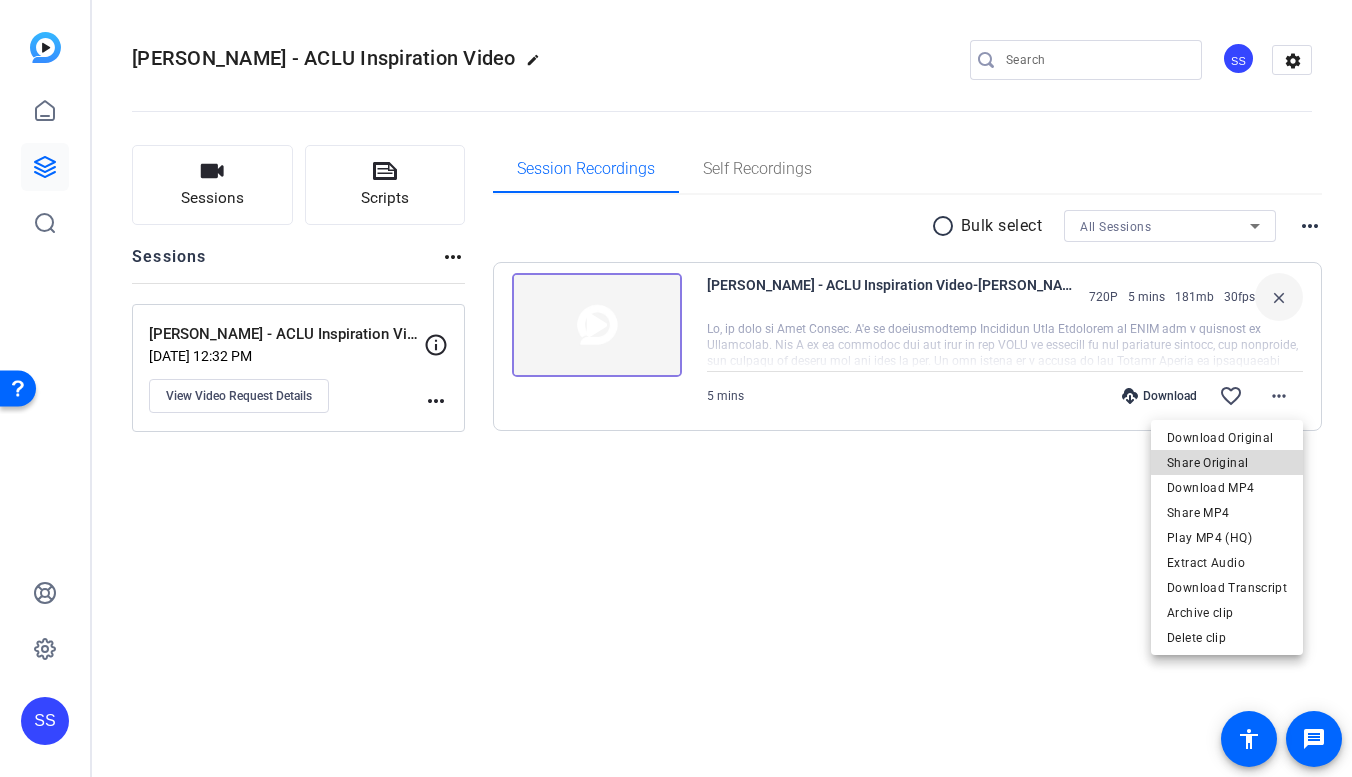 click on "Share Original" at bounding box center (1227, 463) 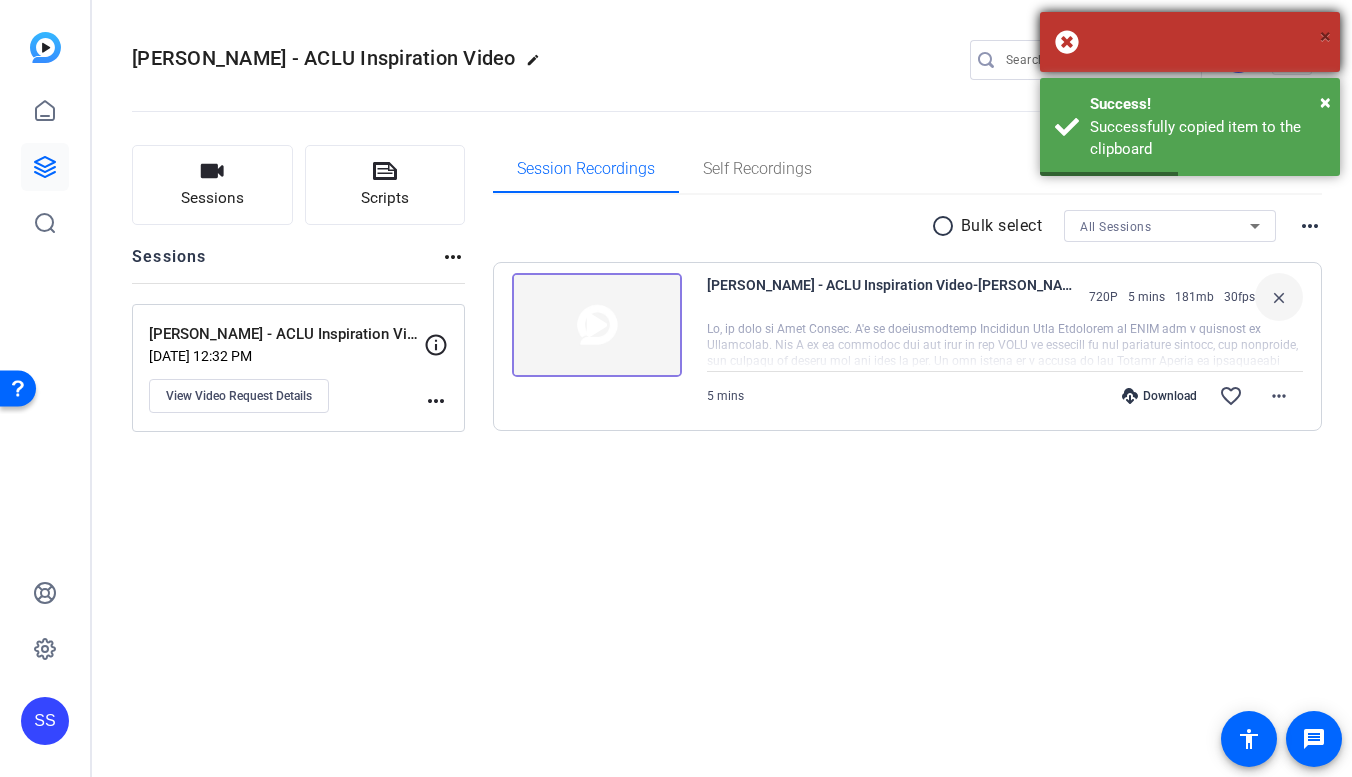 click on "×" at bounding box center [1325, 36] 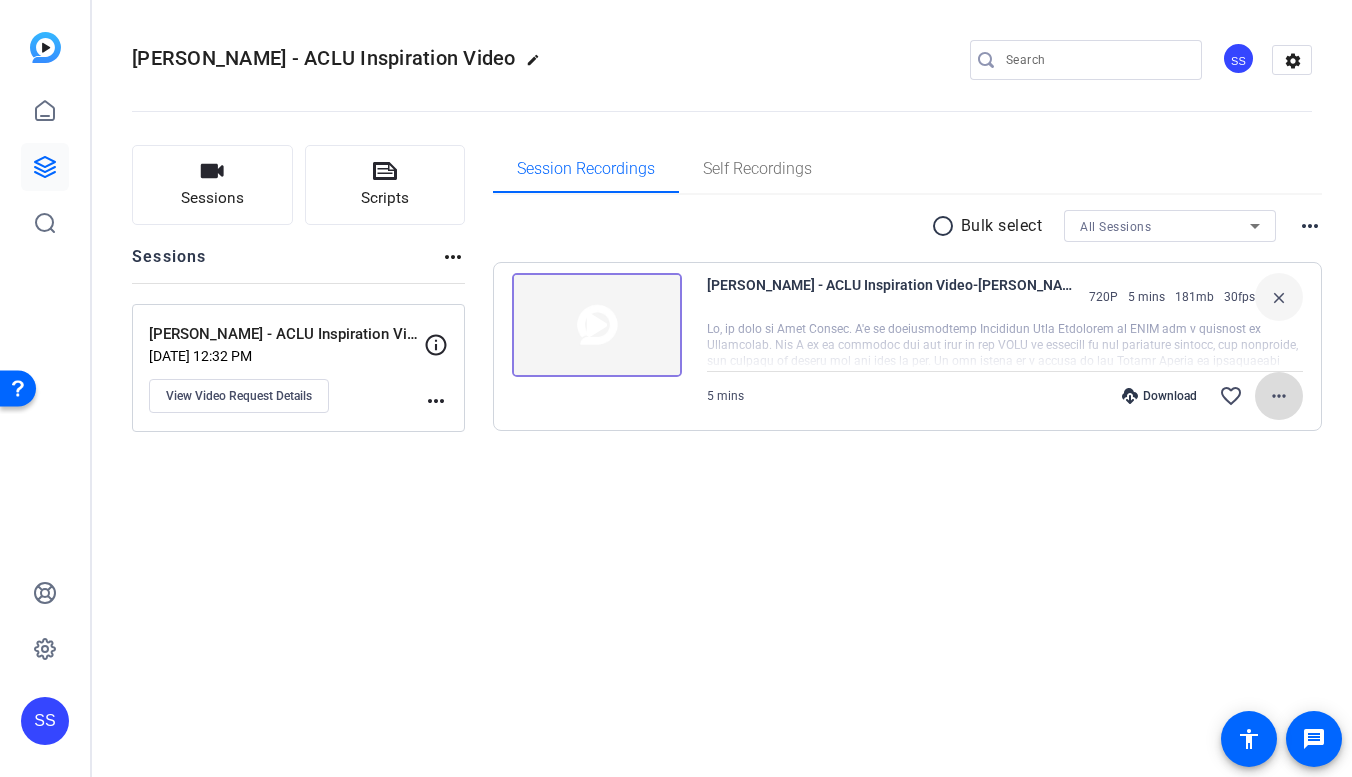 click at bounding box center (1279, 396) 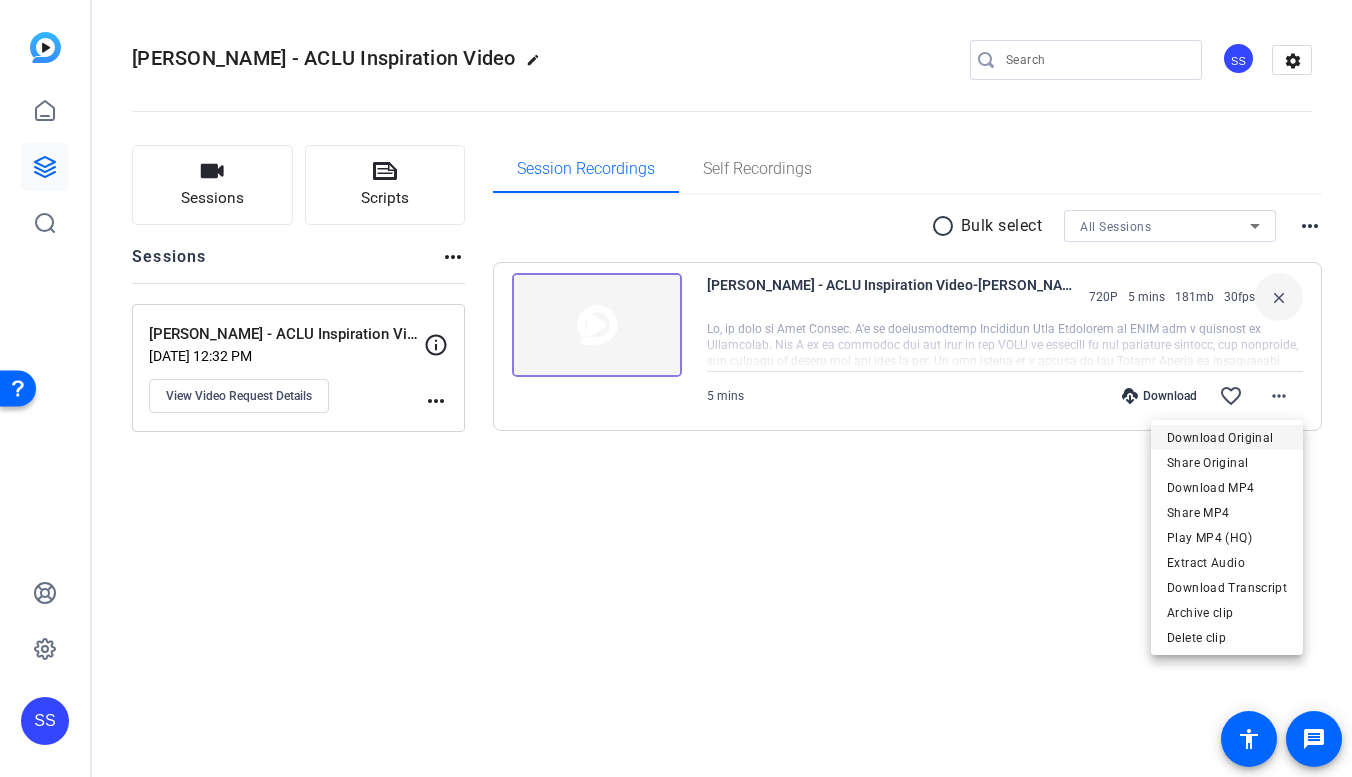 click on "Download Original" at bounding box center [1227, 438] 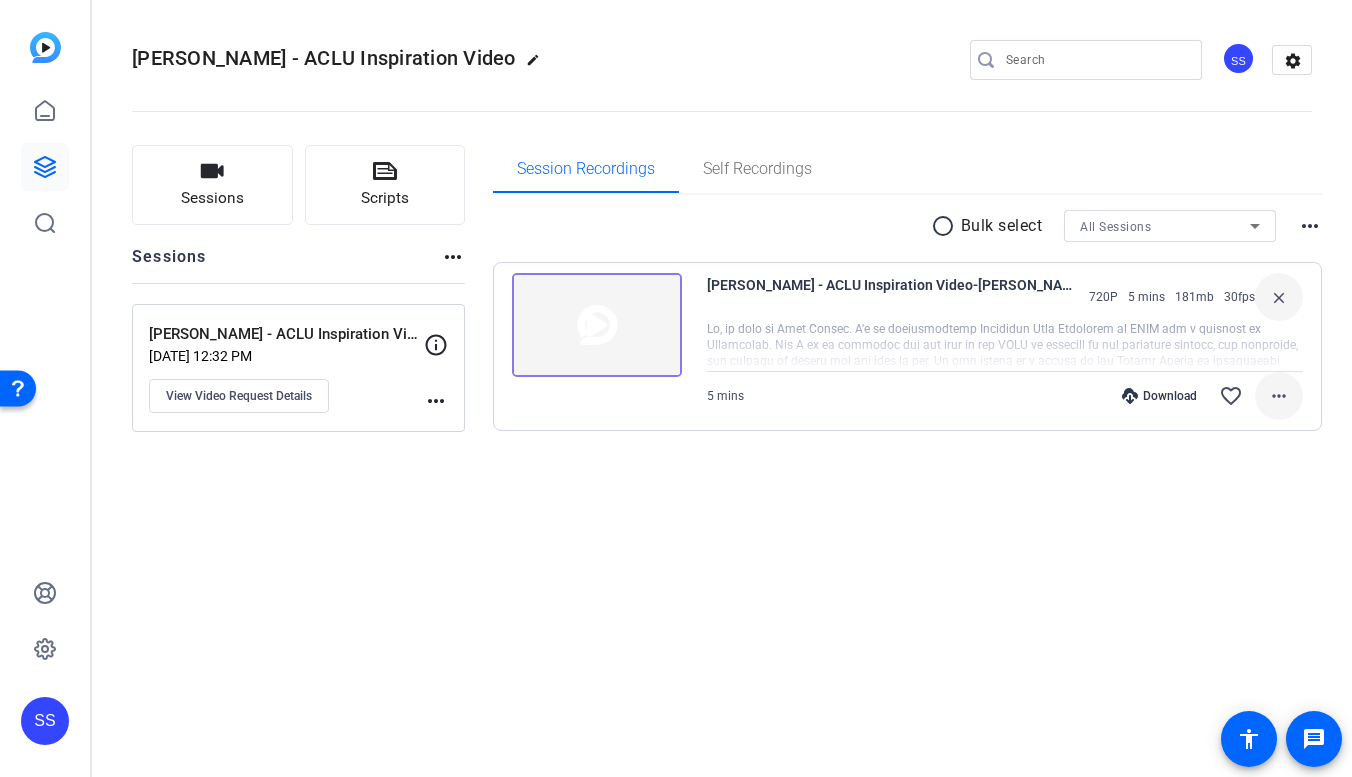 click on "more_horiz" at bounding box center (1279, 396) 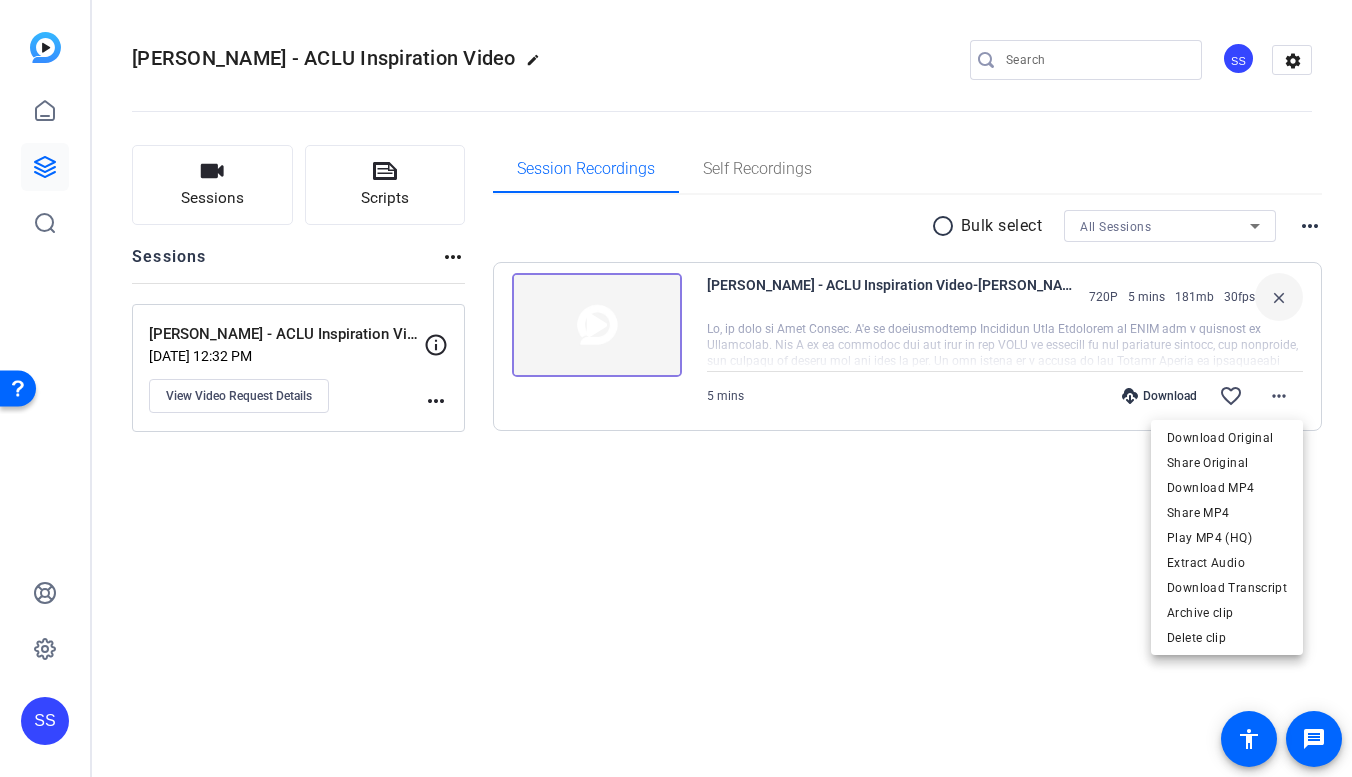 click at bounding box center [676, 388] 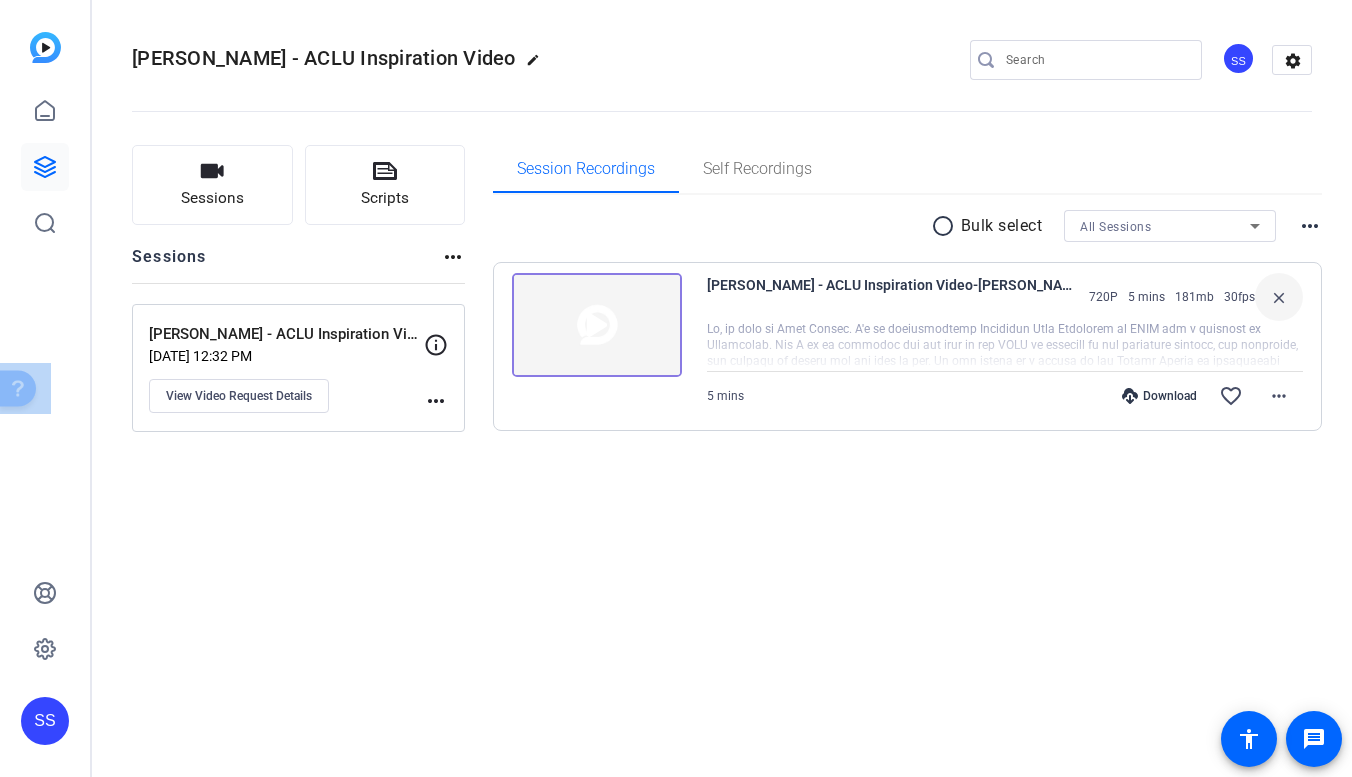 click on "Accessibility Screen-Reader Guide, Feedback, and Issue Reporting | New window
[PERSON_NAME] - ACLU Inspiration Video  edit
SS  settings
Sessions
Scripts  Sessions more_horiz  [PERSON_NAME] - ACLU Inspiration Video   [DATE] 12:32 PM  View Video Request Details
more_horiz Session Recordings Self Recordings radio_button_unchecked Bulk select All Sessions more_horiz
[PERSON_NAME] - ACLU Inspiration Video-[PERSON_NAME] - ACLU Inspiration Video-1752439665193-webcam  720P 5 mins 181mb 30fps close 5 mins
Download  favorite_border more_horiz message accessibility
Dashboard Projects Search Help Settings Video Request Session - [PERSON_NAME] - ACLU Inspiration Video [PERSON_NAME] - ACLU Inspiration Video-[PERSON_NAME] - ACLU Inspiration Video-1752439665193-webcam Download Original Share Original  Download MP4   Share MP4   Play MP4 (HQ)   Extract Audio   Download Transcript   Archive clip   Delete clip" at bounding box center [676, 388] 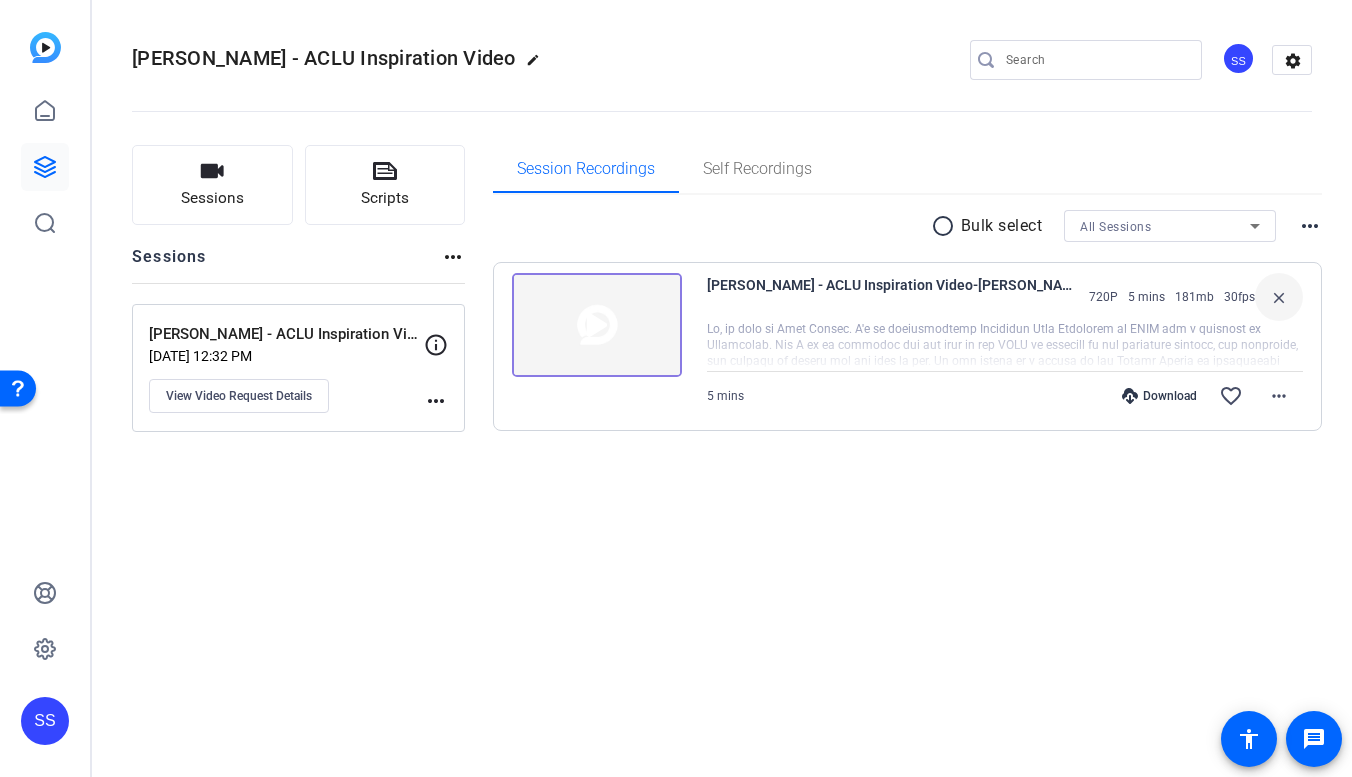 click on "radio_button_unchecked Bulk select All Sessions more_horiz
[PERSON_NAME] - ACLU Inspiration Video-[PERSON_NAME] - ACLU Inspiration Video-1752439665193-webcam  720P 5 mins 181mb 30fps close 5 mins
Download  favorite_border more_horiz" at bounding box center (908, 345) 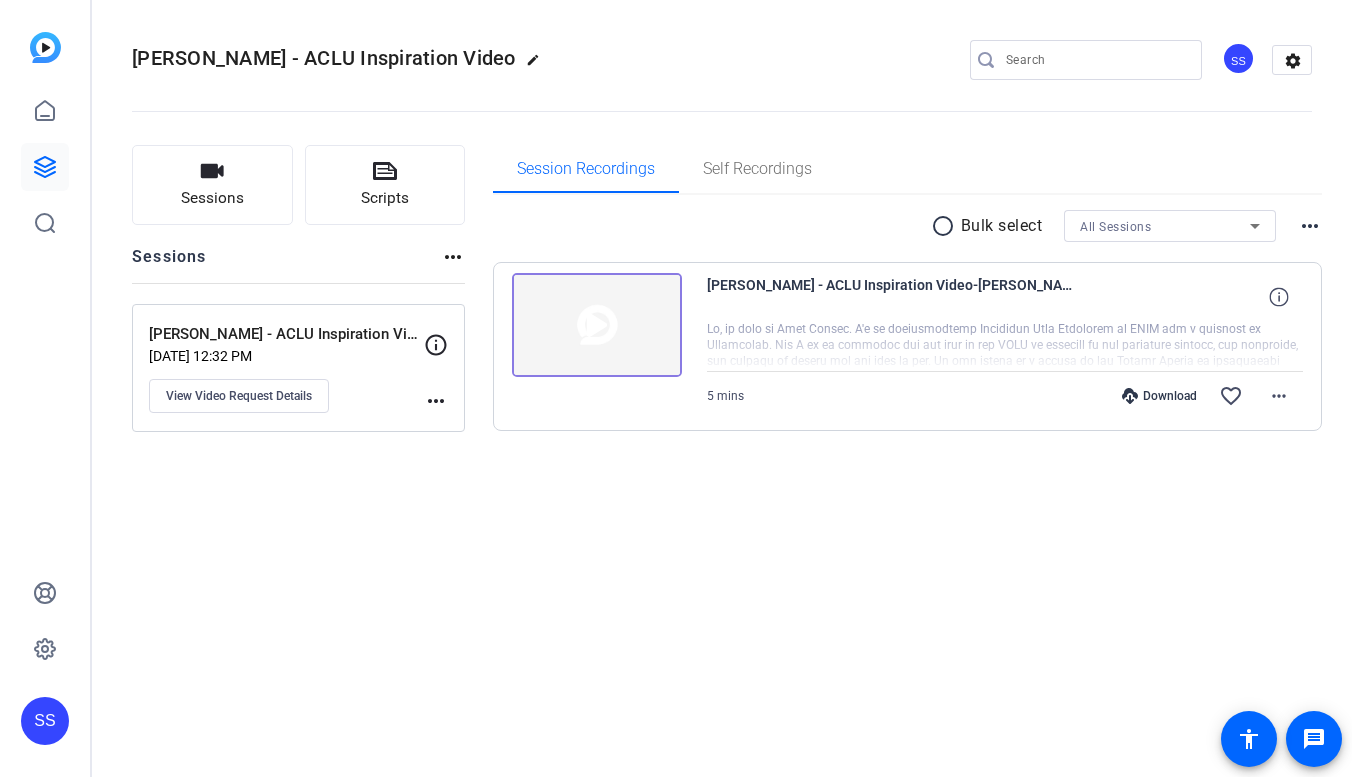 scroll, scrollTop: 0, scrollLeft: 0, axis: both 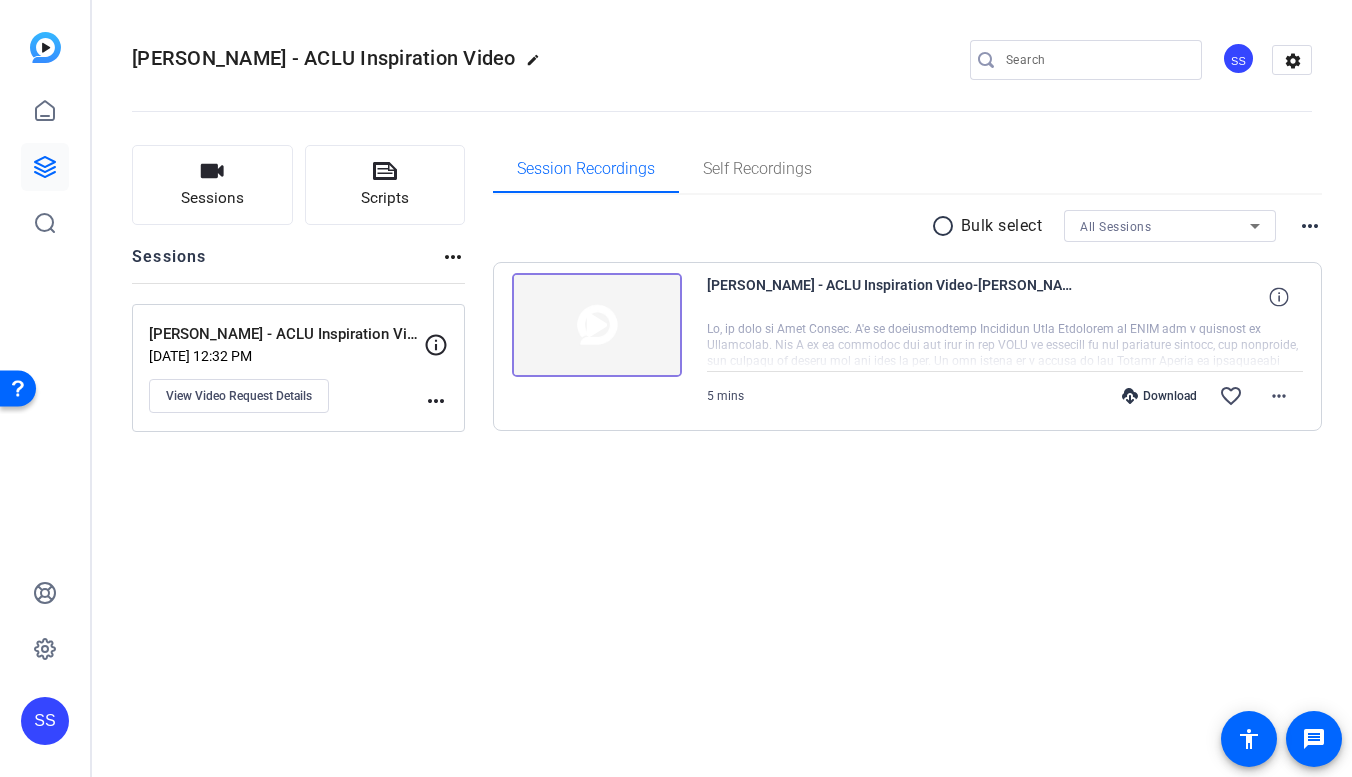 click on "Download" at bounding box center (1159, 396) 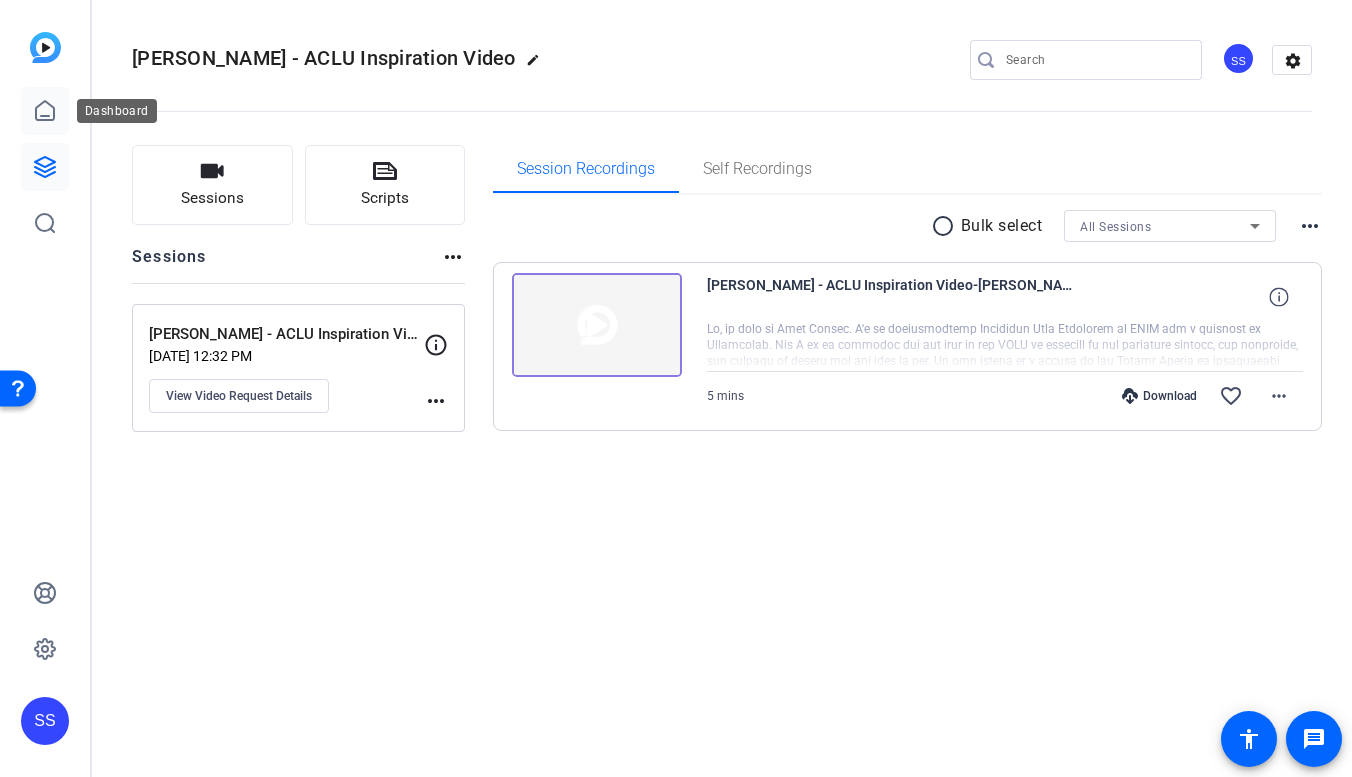 click 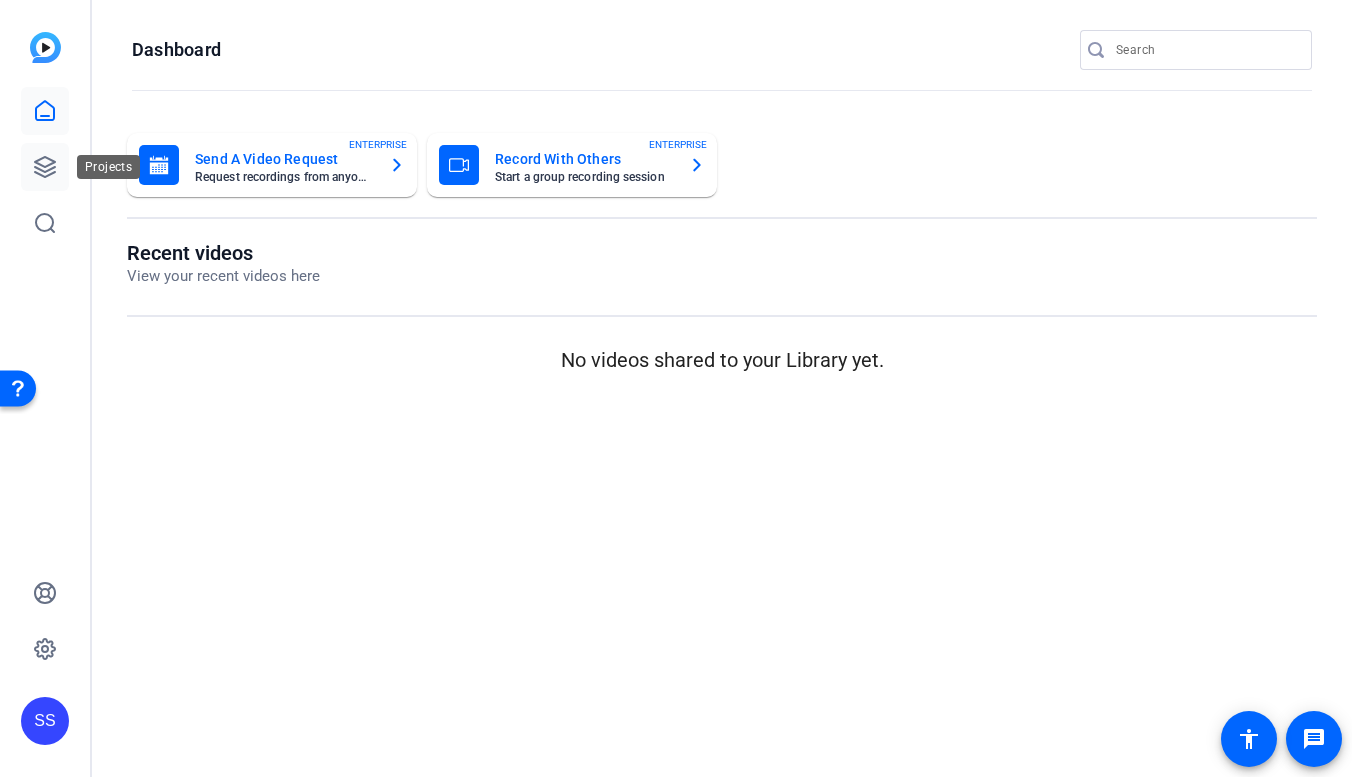 click 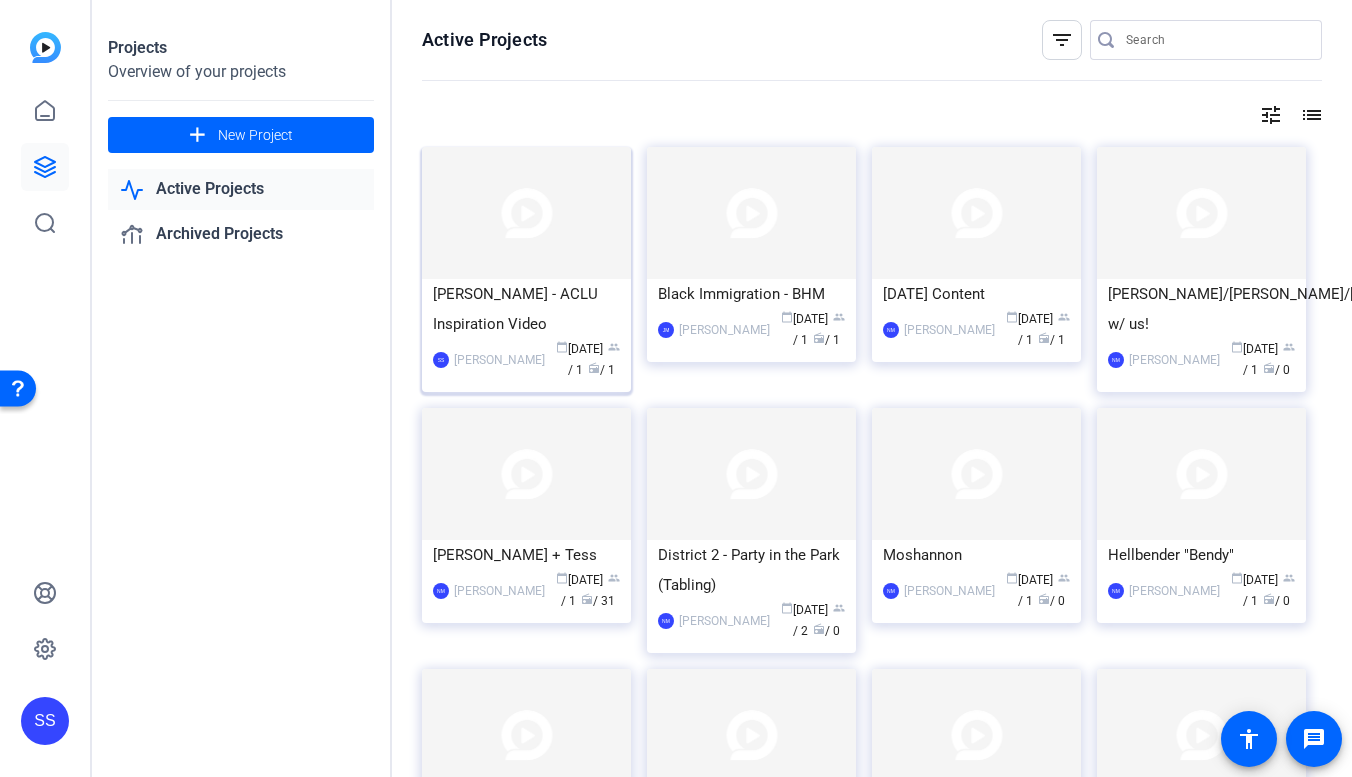 click 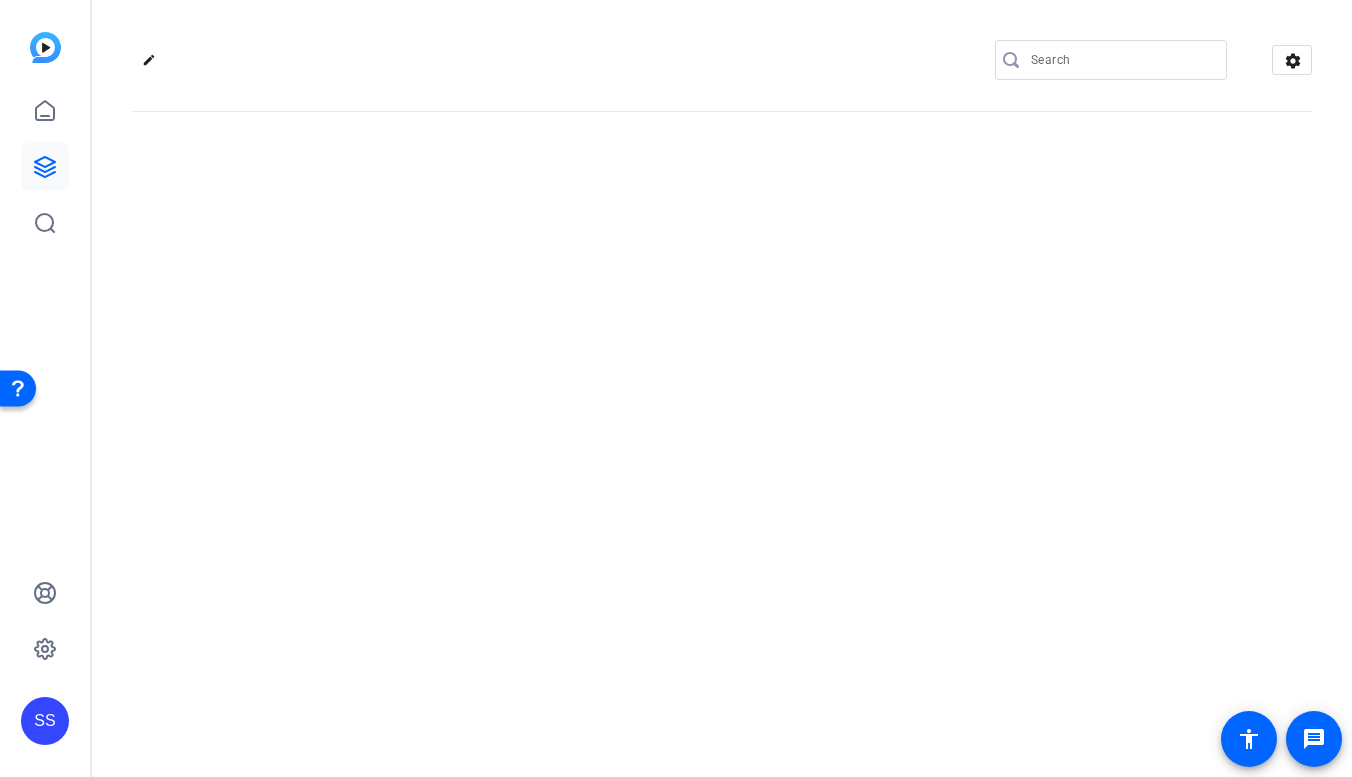 click on "edit
settings" 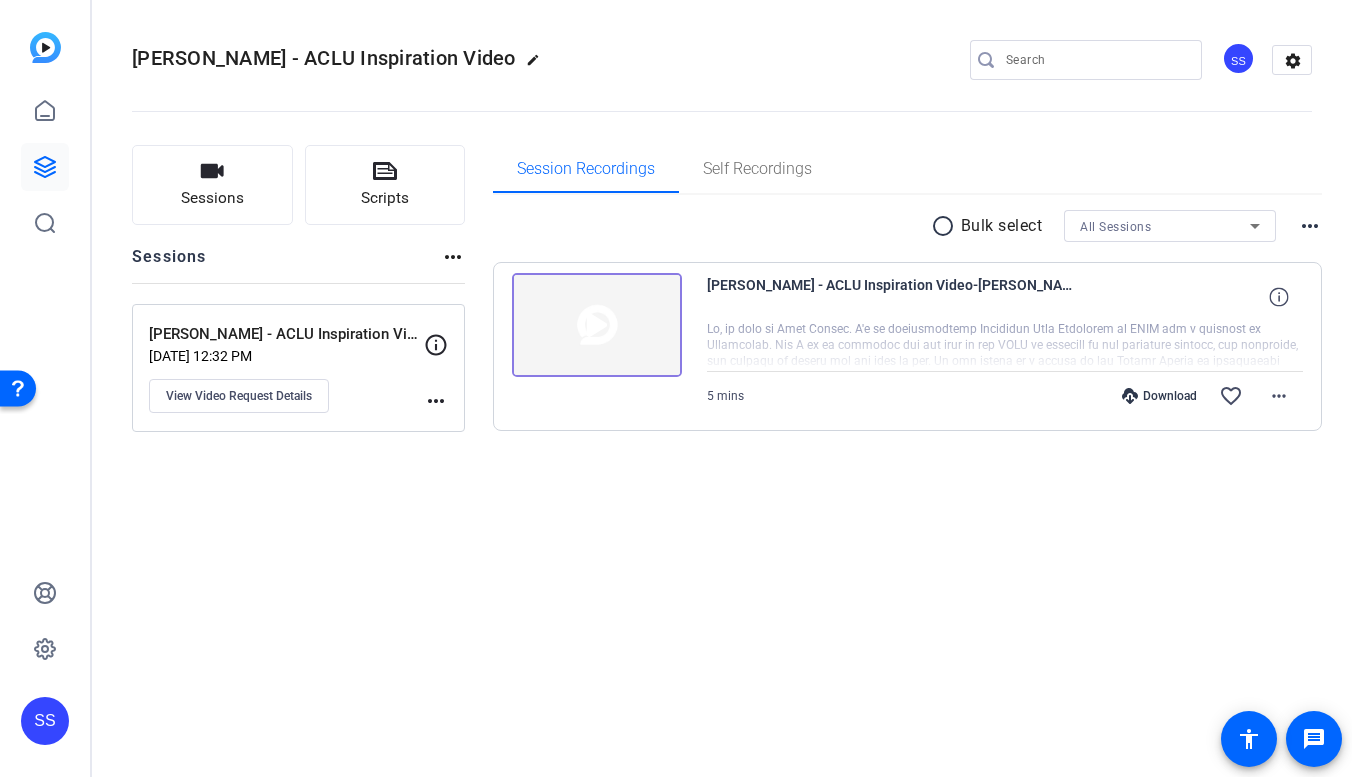 click on "Neal - ACLU Inspiration Video  edit
SS  settings
Sessions
Scripts  Sessions more_horiz  Neal - ACLU Inspiration Video   Jul 09, 2025 @ 12:32 PM  View Video Request Details
more_horiz Session Recordings Self Recordings radio_button_unchecked Bulk select All Sessions more_horiz
Neal Bisno-Neal - ACLU Inspiration Video-Neal - ACLU Inspiration Video-1752439665193-webcam
5 mins
Download  favorite_border more_horiz" 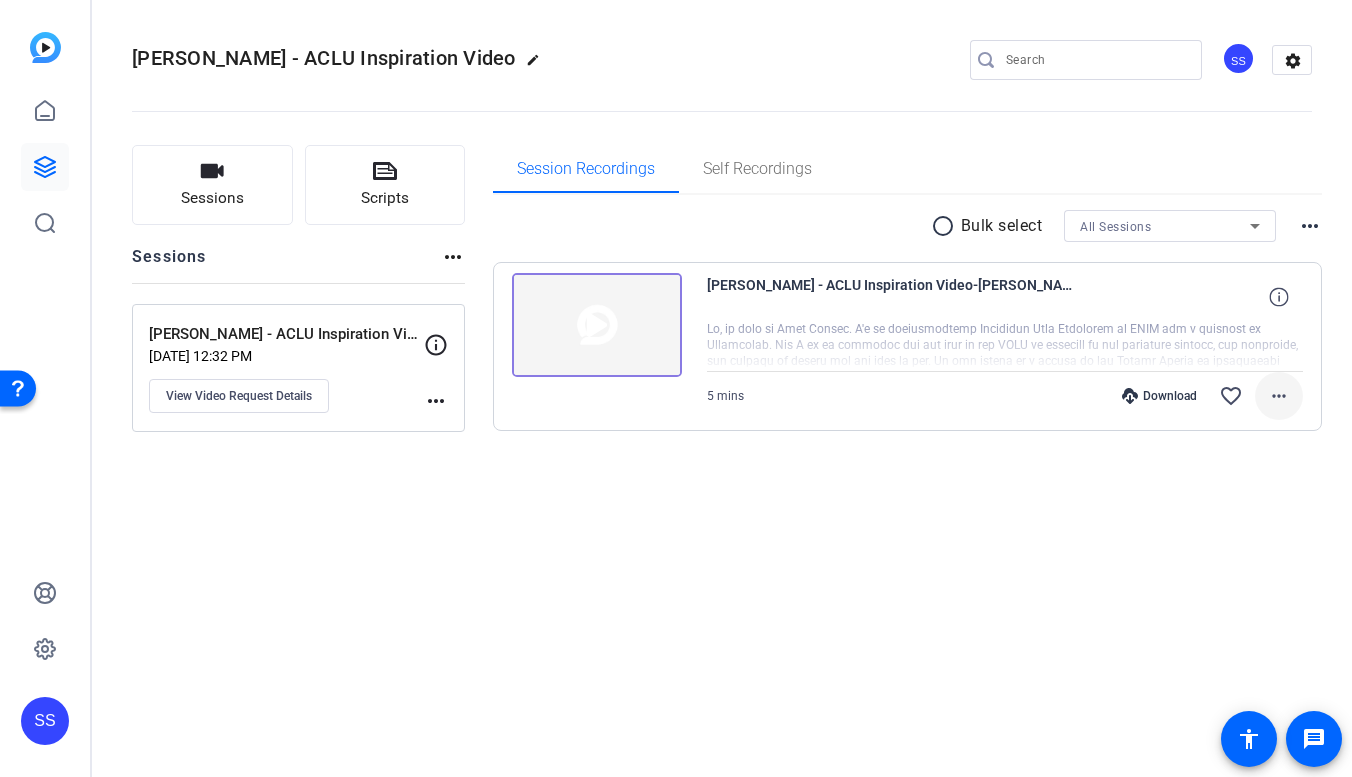 click on "more_horiz" at bounding box center (1279, 396) 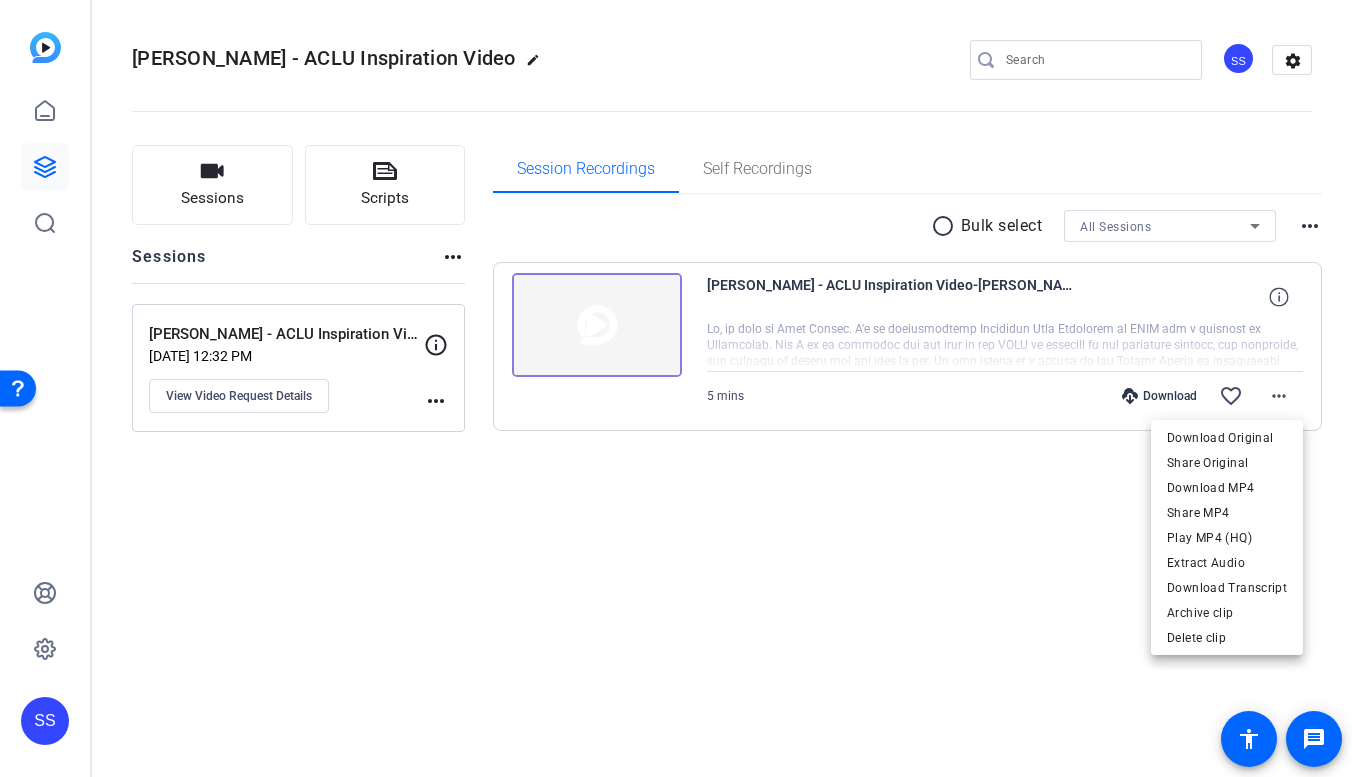 click at bounding box center [676, 388] 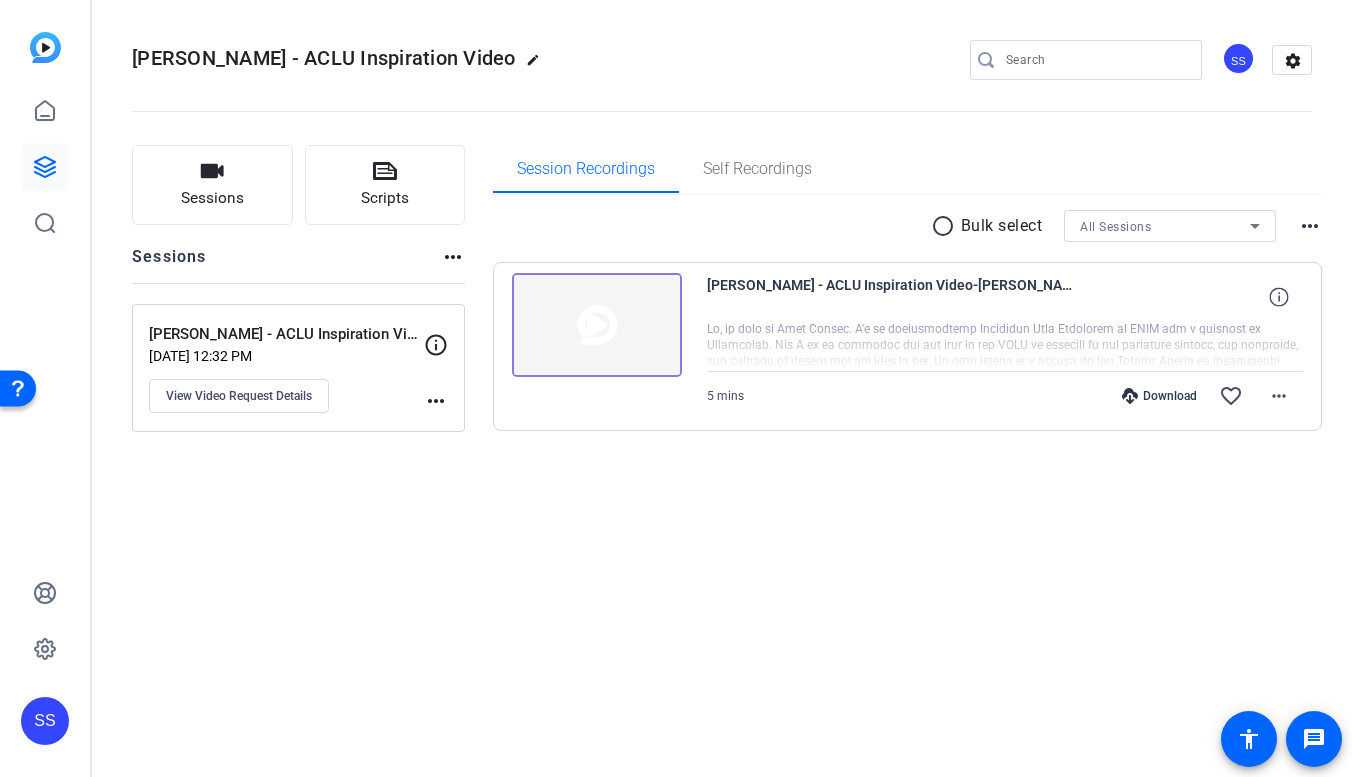 click on "more_horiz" 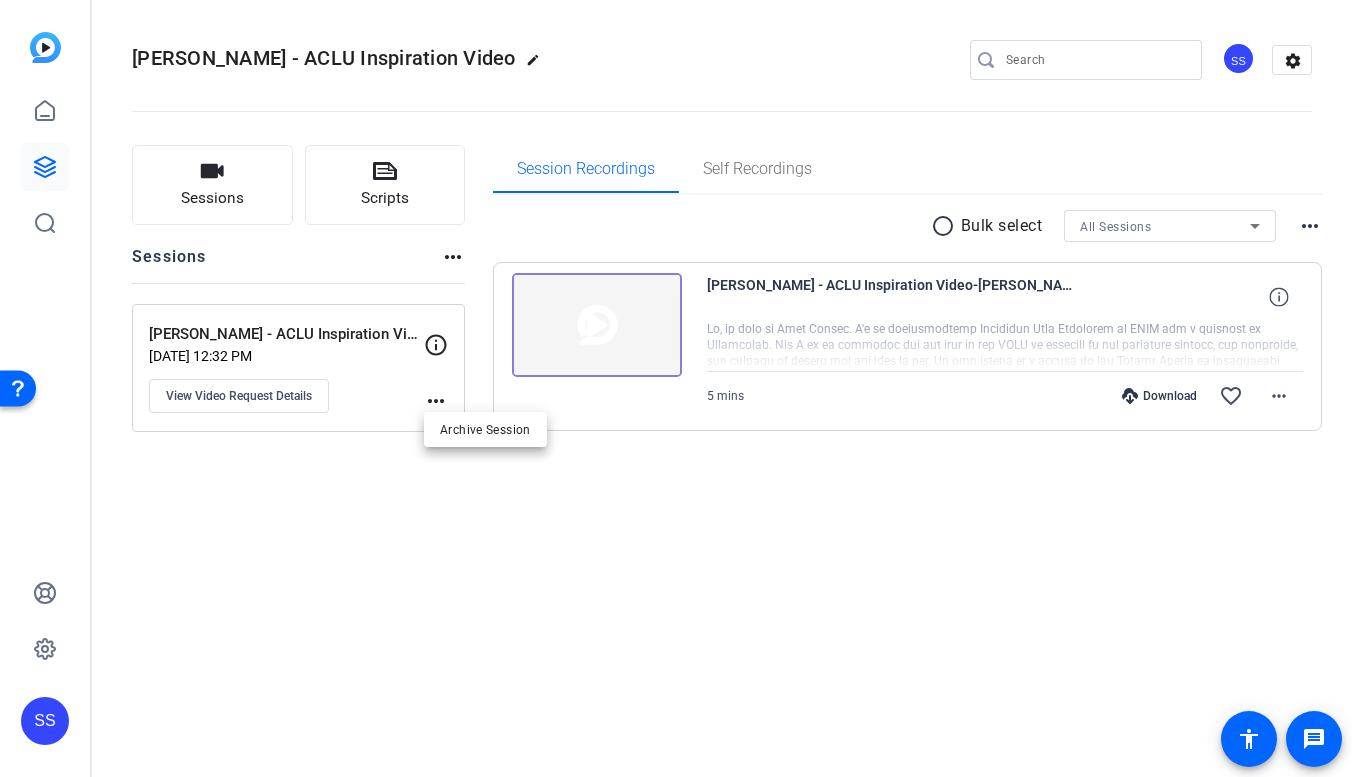 click at bounding box center [676, 388] 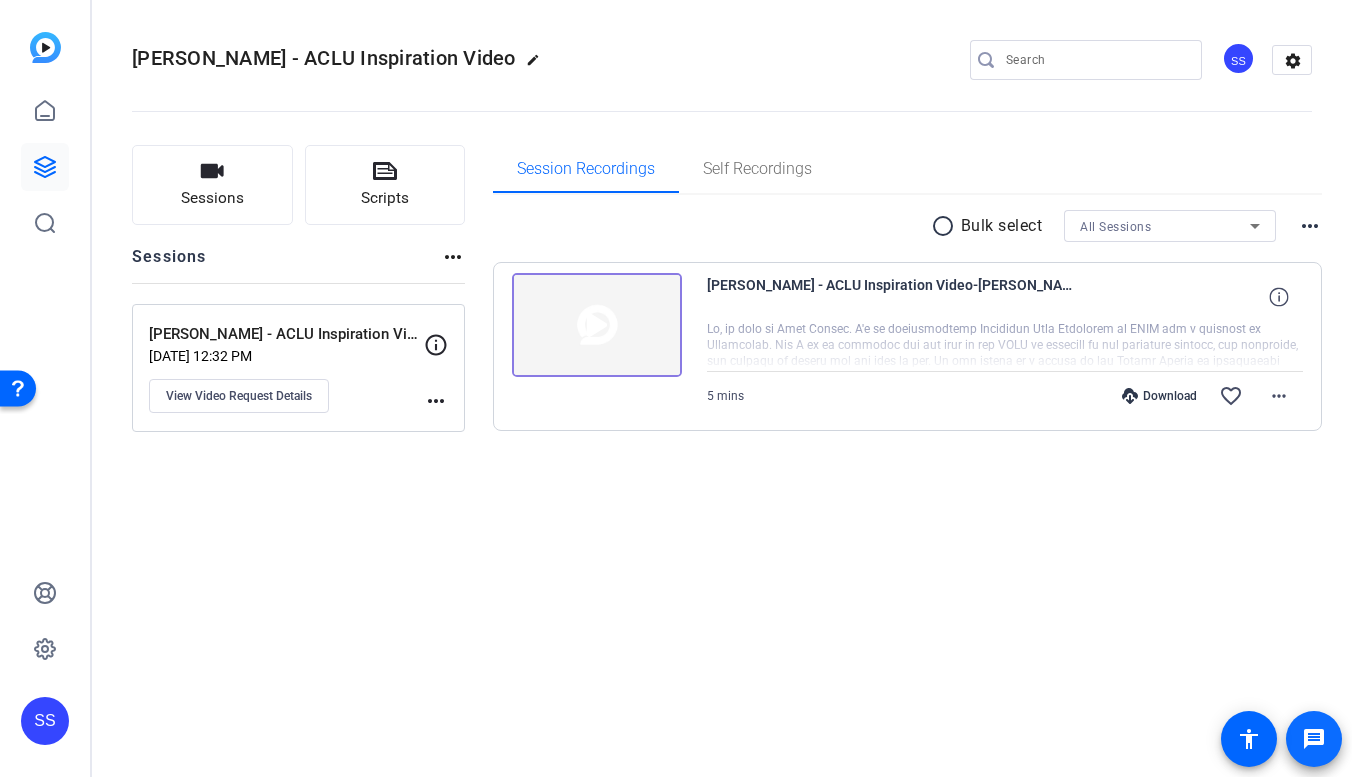 click on "message" 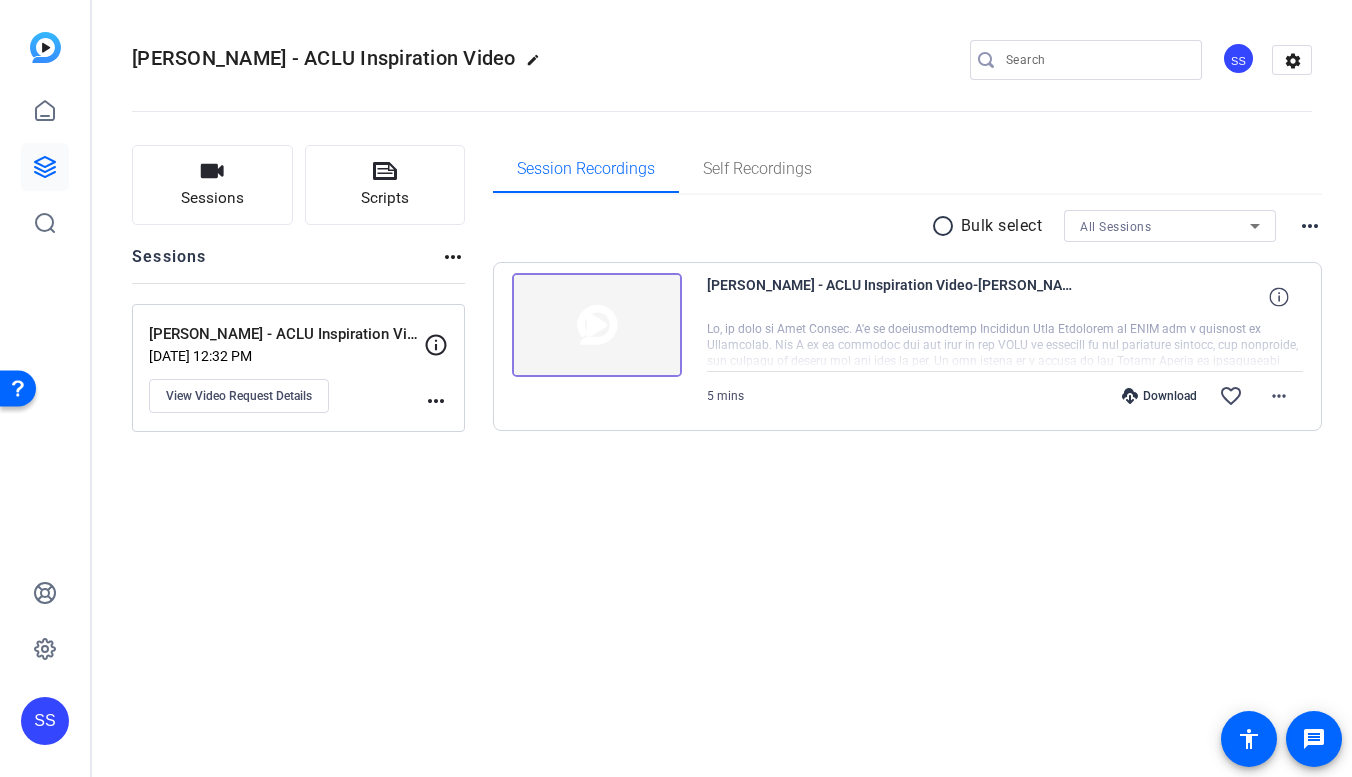scroll, scrollTop: 0, scrollLeft: 0, axis: both 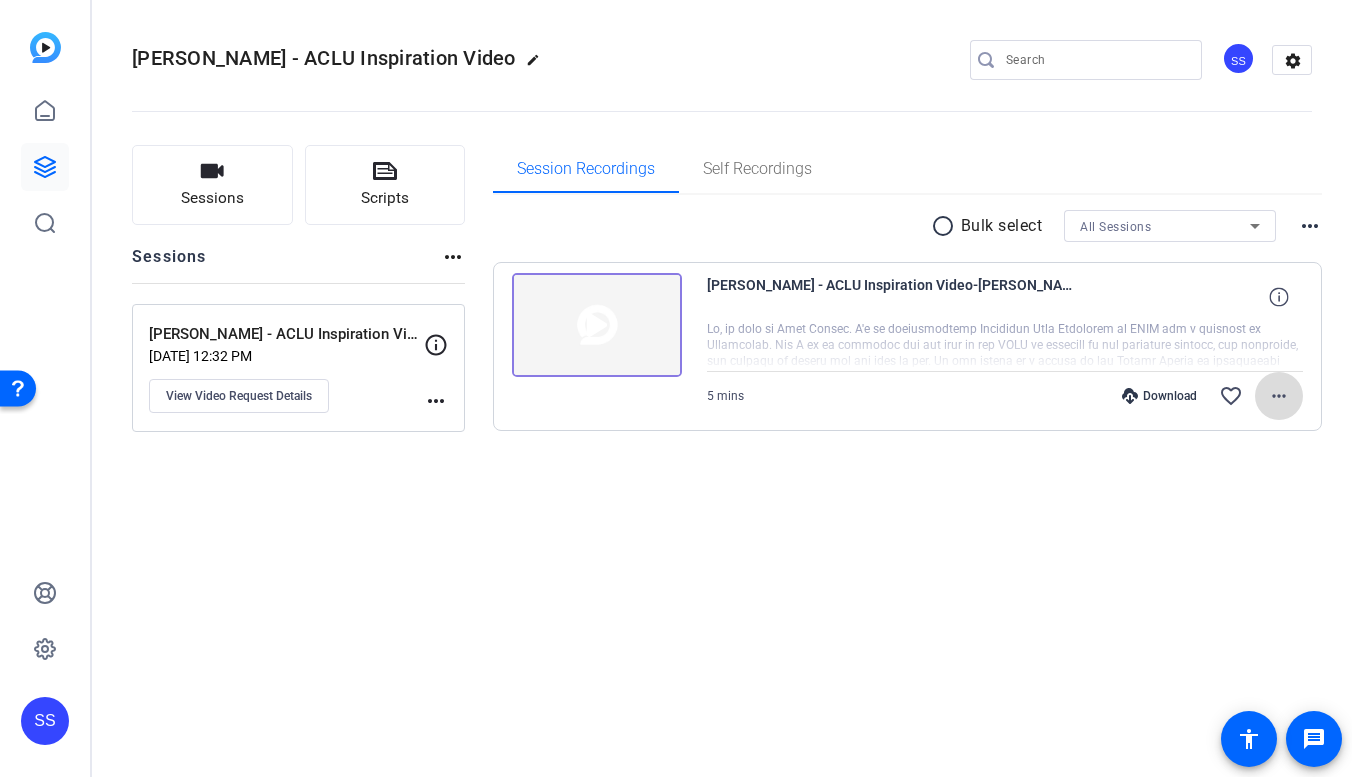 click on "more_horiz" at bounding box center [1279, 396] 